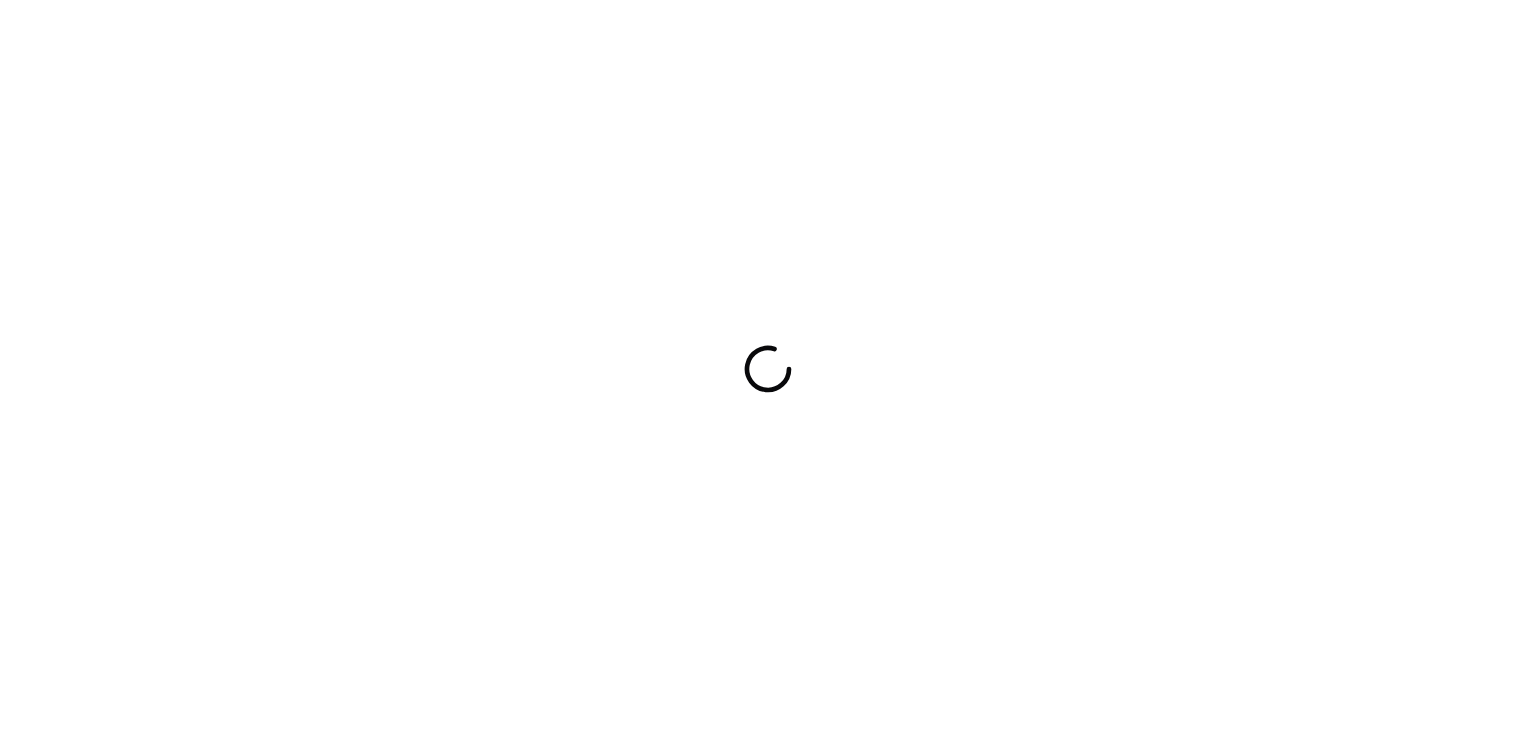 scroll, scrollTop: 0, scrollLeft: 0, axis: both 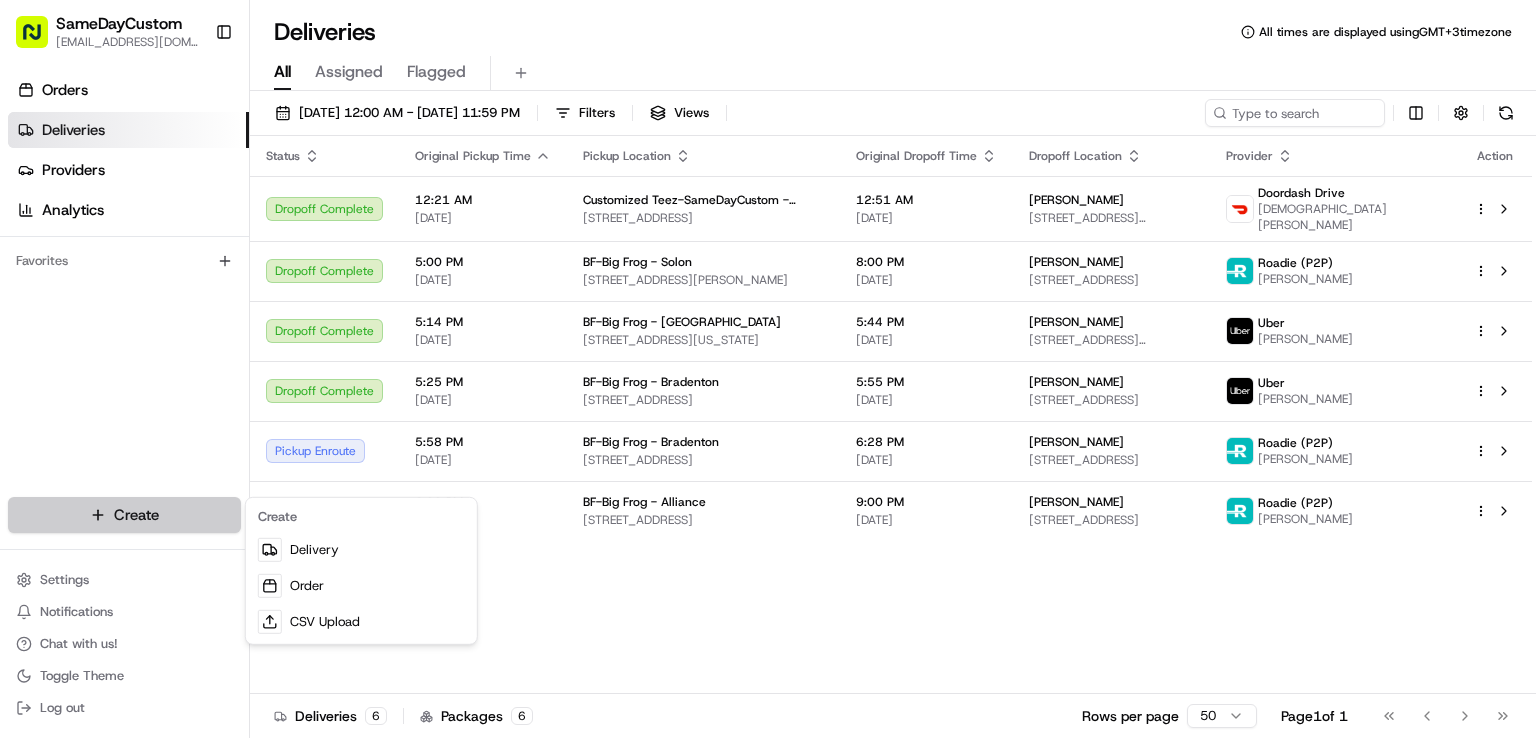 click on "SameDayCustom [EMAIL_ADDRESS][DOMAIN_NAME] Toggle Sidebar Orders Deliveries Providers Analytics Favorites Main Menu Members & Organization Organization Users Roles Preferences Customization Tracking Orchestration Automations Locations Pickup Locations Dropoff Locations Billing Billing Refund Requests Integrations Notification Triggers Webhooks API Keys Request Logs Create Settings Notifications Chat with us! Toggle Theme Log out Deliveries All times are displayed using  GMT+3  timezone All Assigned Flagged [DATE] 12:00 AM - [DATE] 11:59 PM Filters Views Status Original Pickup Time Pickup Location Original Dropoff Time Dropoff Location Provider Action Dropoff Complete 12:21 AM [DATE] Customized Teez-SameDayCustom - [GEOGRAPHIC_DATA] [STREET_ADDRESS] 12:51 AM [DATE] [PERSON_NAME] [STREET_ADDRESS][PERSON_NAME] Doordash Drive [PERSON_NAME] Dropoff Complete 5:00 PM [DATE] BF-Big Frog - Solon [STREET_ADDRESS][PERSON_NAME] 8:00 PM [DATE] 6" at bounding box center (768, 369) 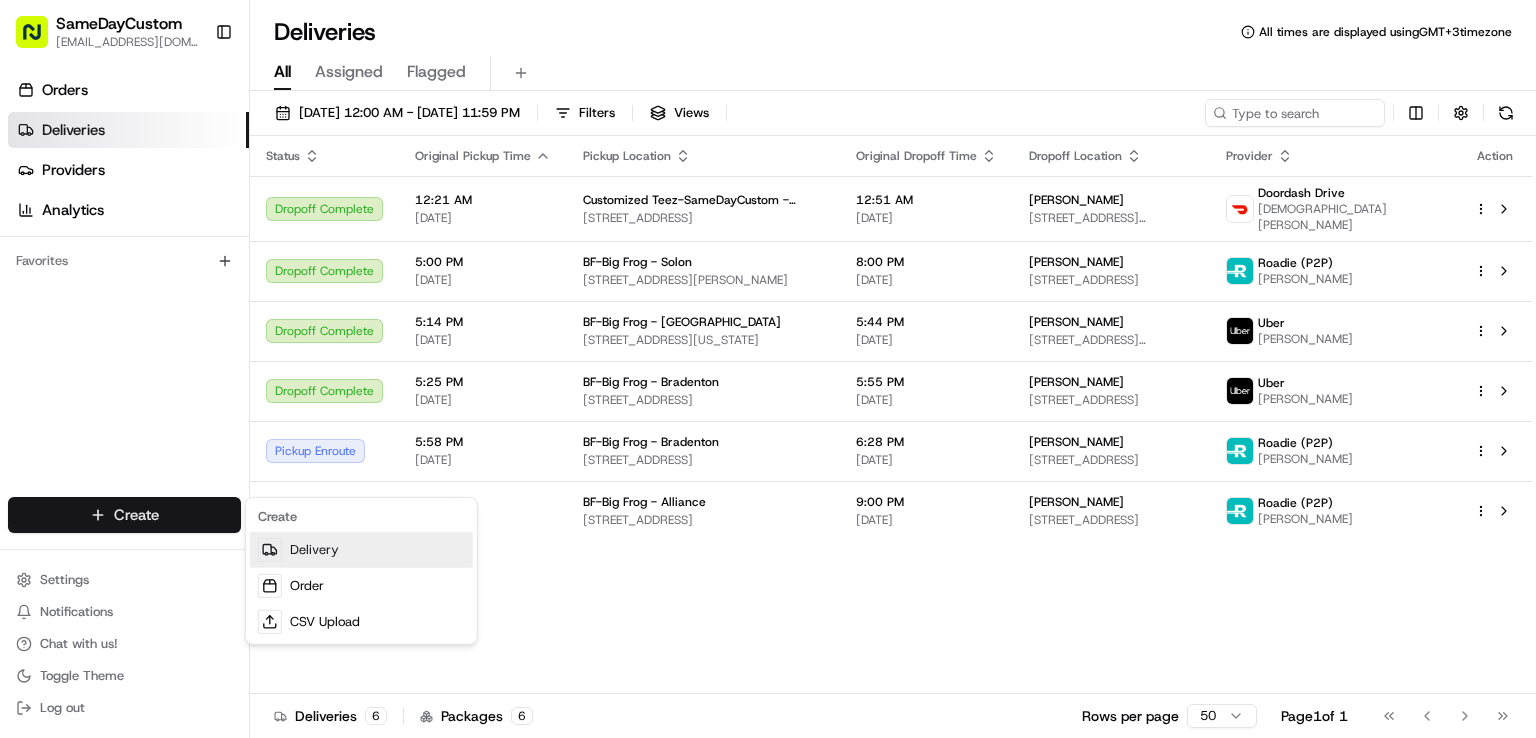 click on "Delivery" at bounding box center (361, 550) 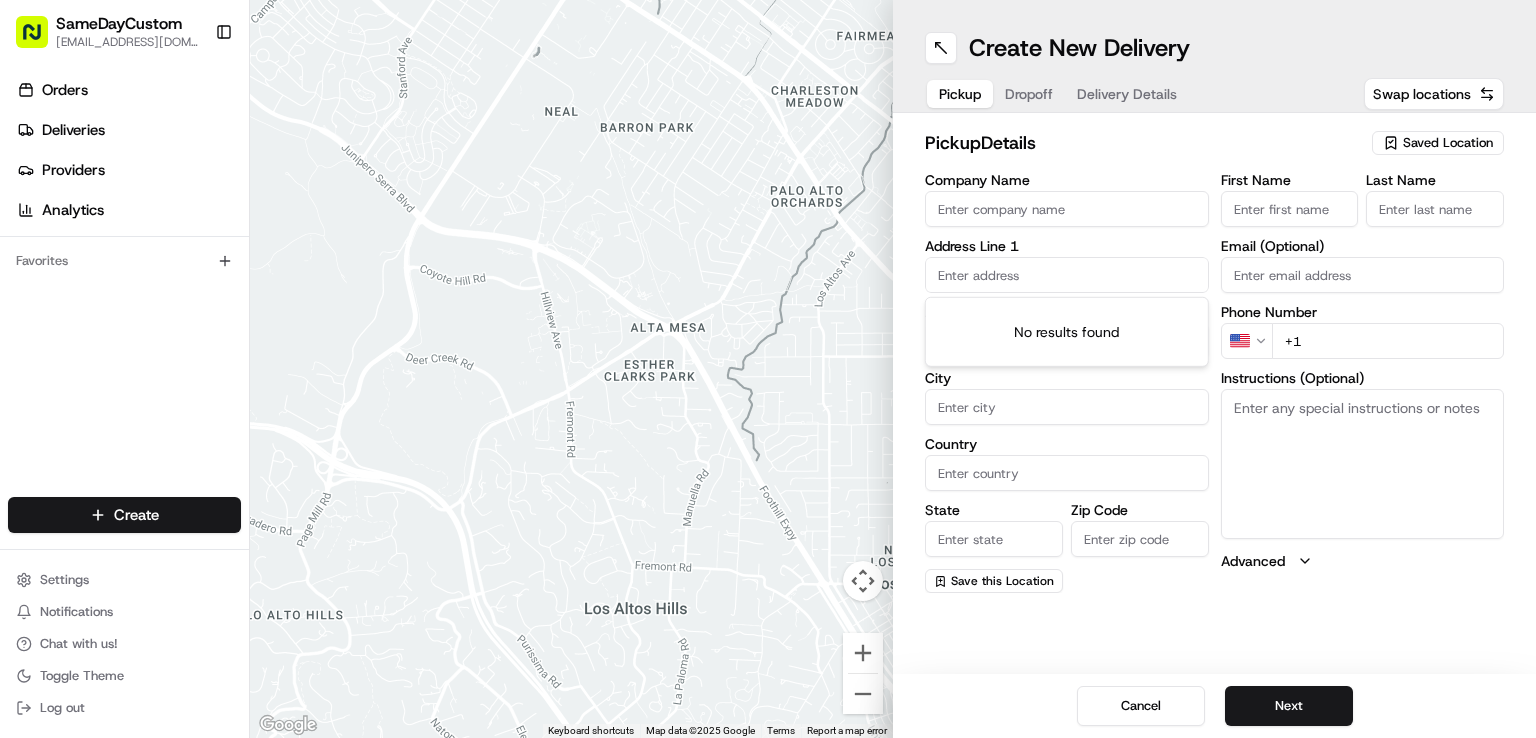 paste on "[STREET_ADDRESS][PERSON_NAME][US_STATE]" 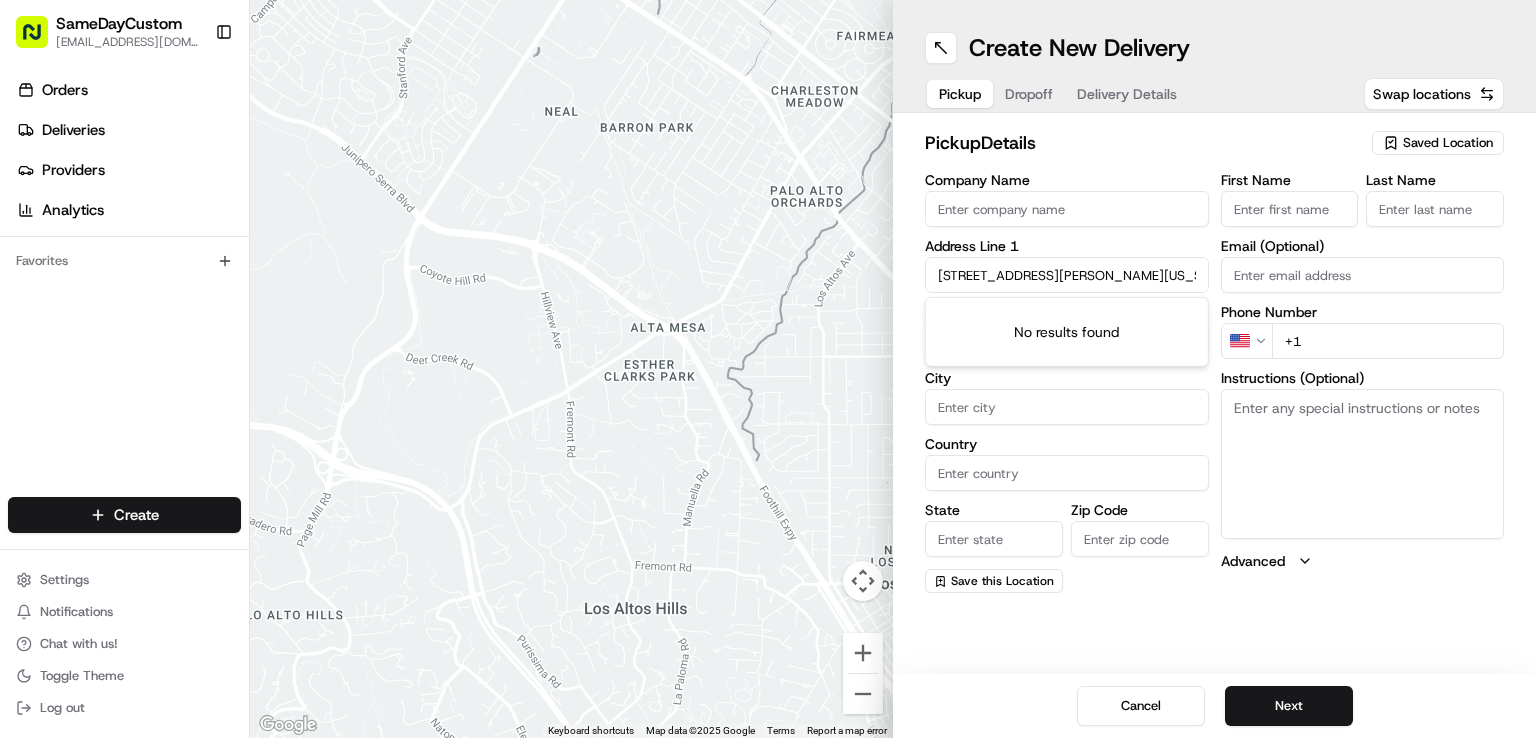 click on "[STREET_ADDRESS][PERSON_NAME][US_STATE]" at bounding box center (1067, 275) 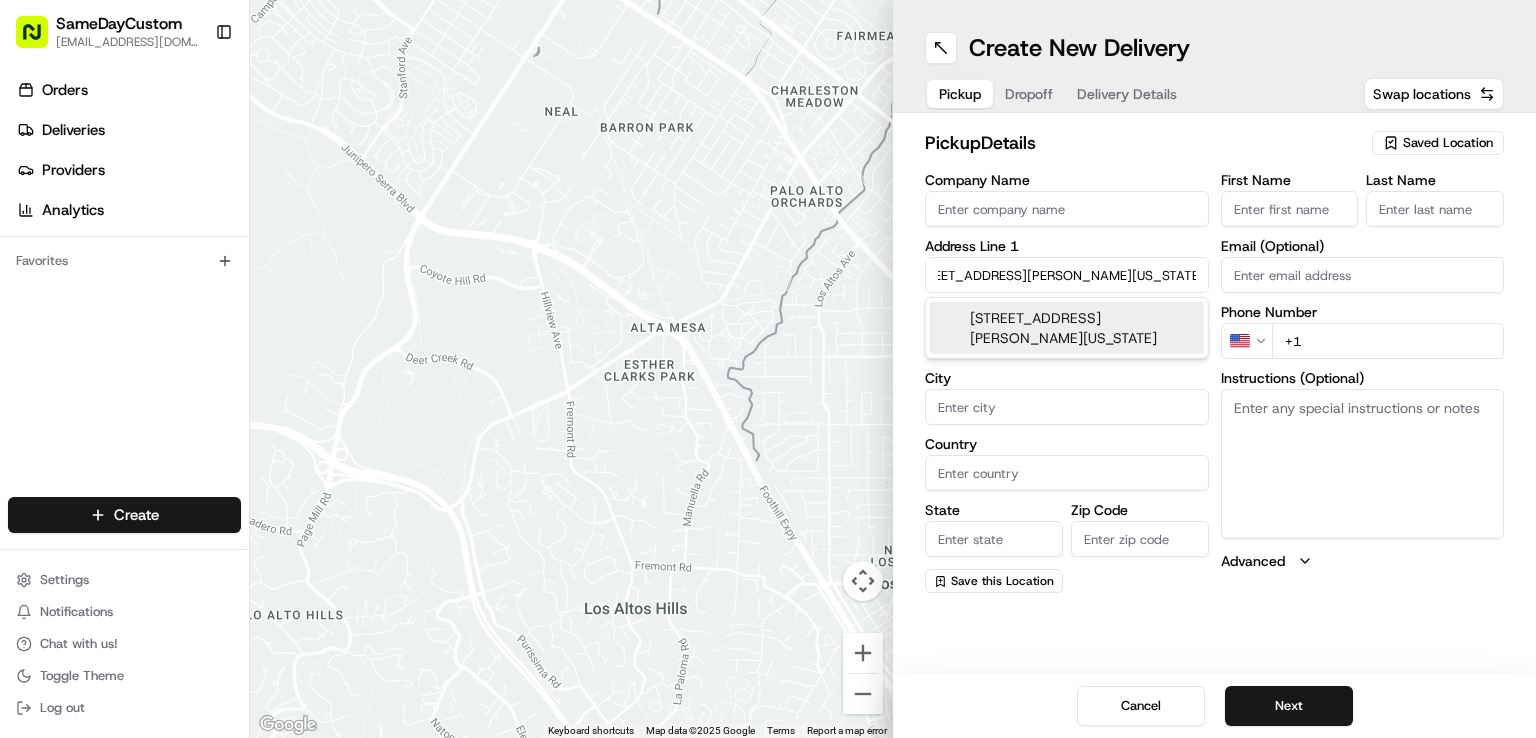 click on "[STREET_ADDRESS][PERSON_NAME][US_STATE]" at bounding box center (1067, 328) 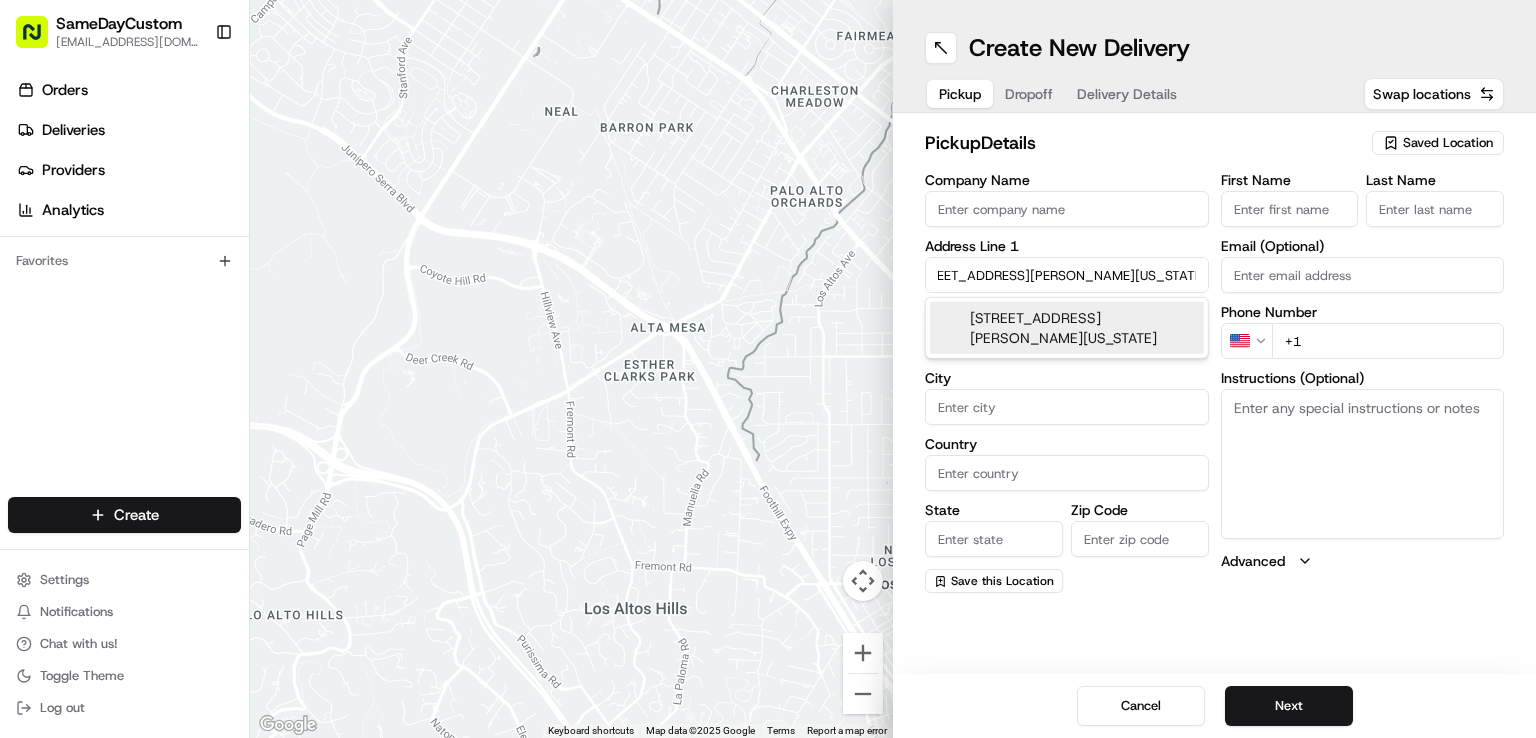 type on "[STREET_ADDRESS][PERSON_NAME]" 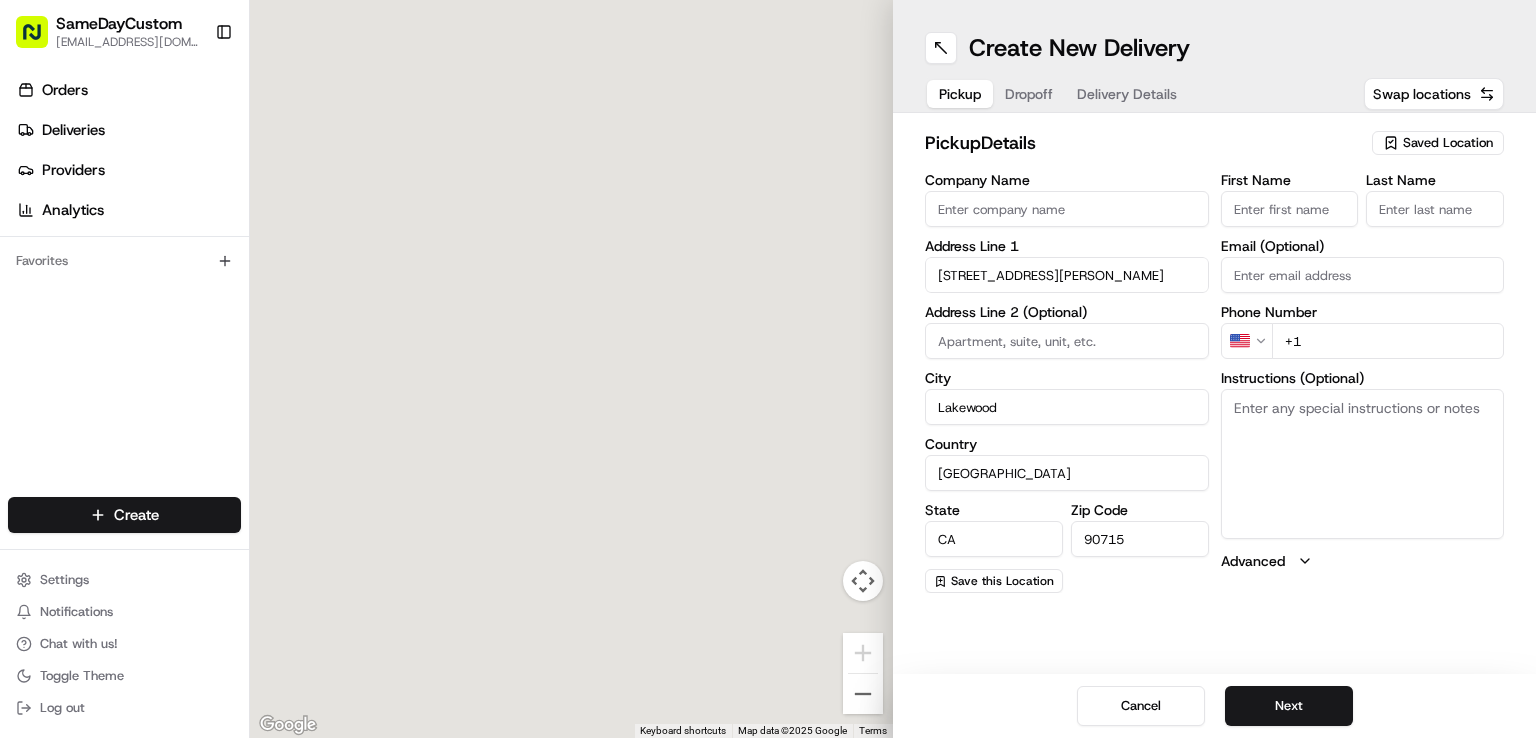 type on "[STREET_ADDRESS][PERSON_NAME]" 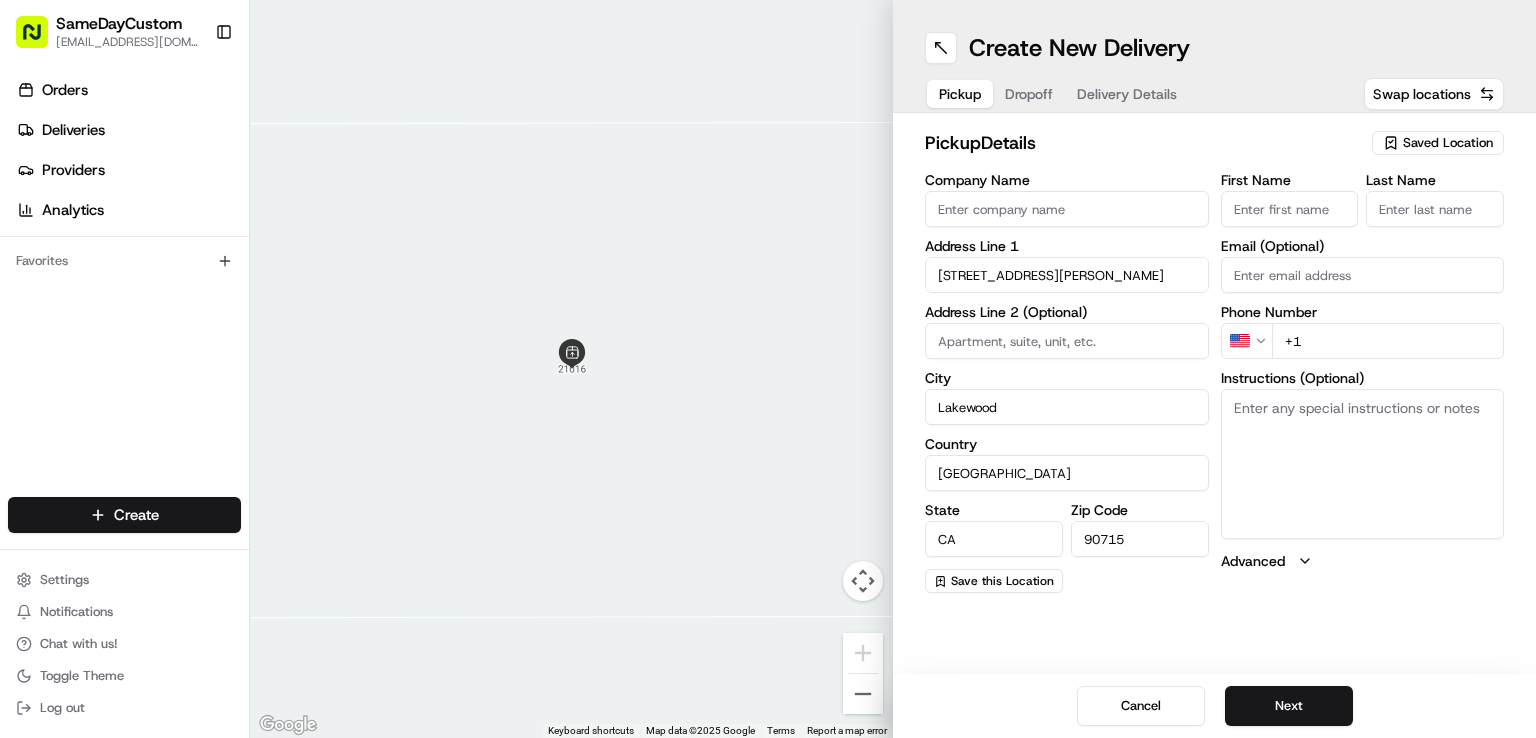 click on "Company Name" at bounding box center (1067, 209) 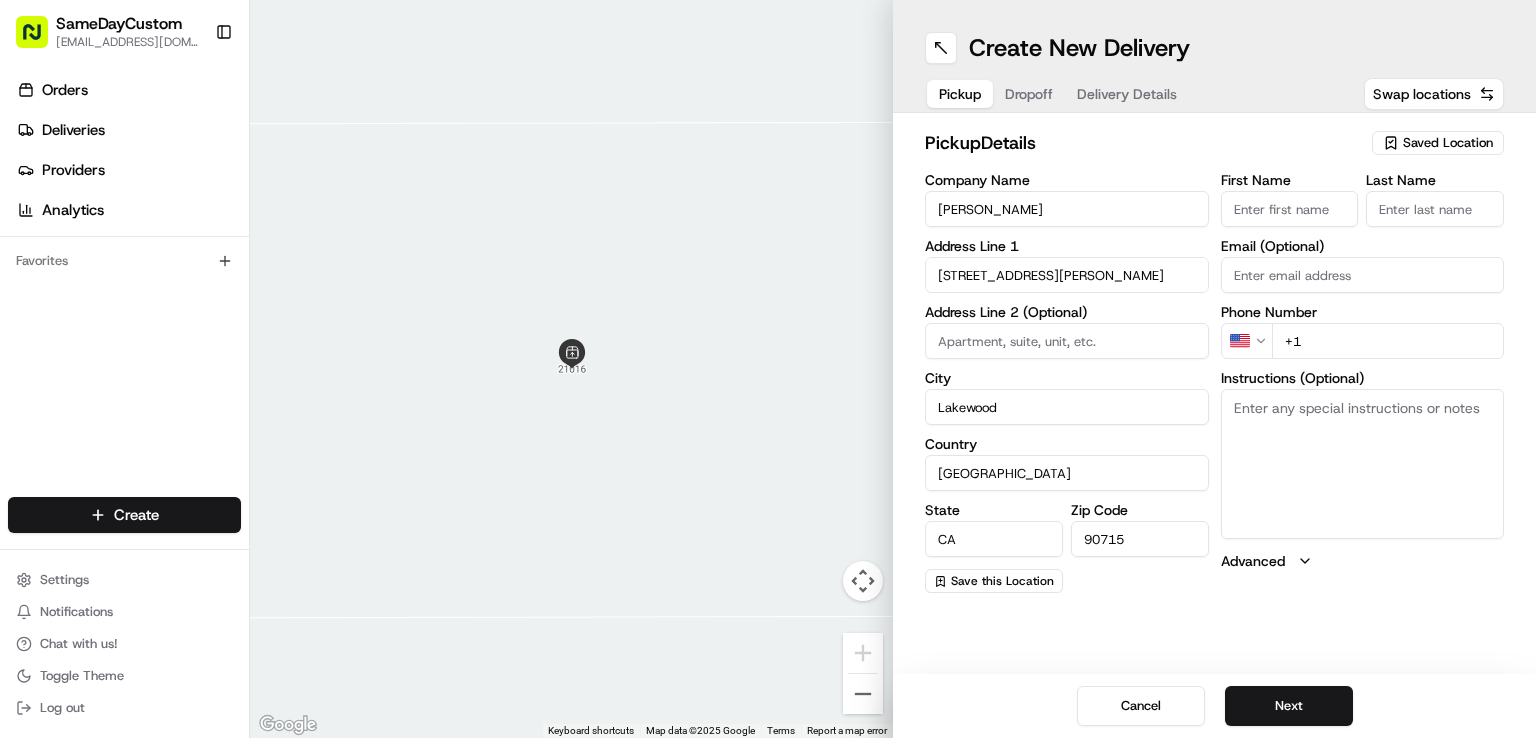 click on "[PERSON_NAME]" at bounding box center [1067, 209] 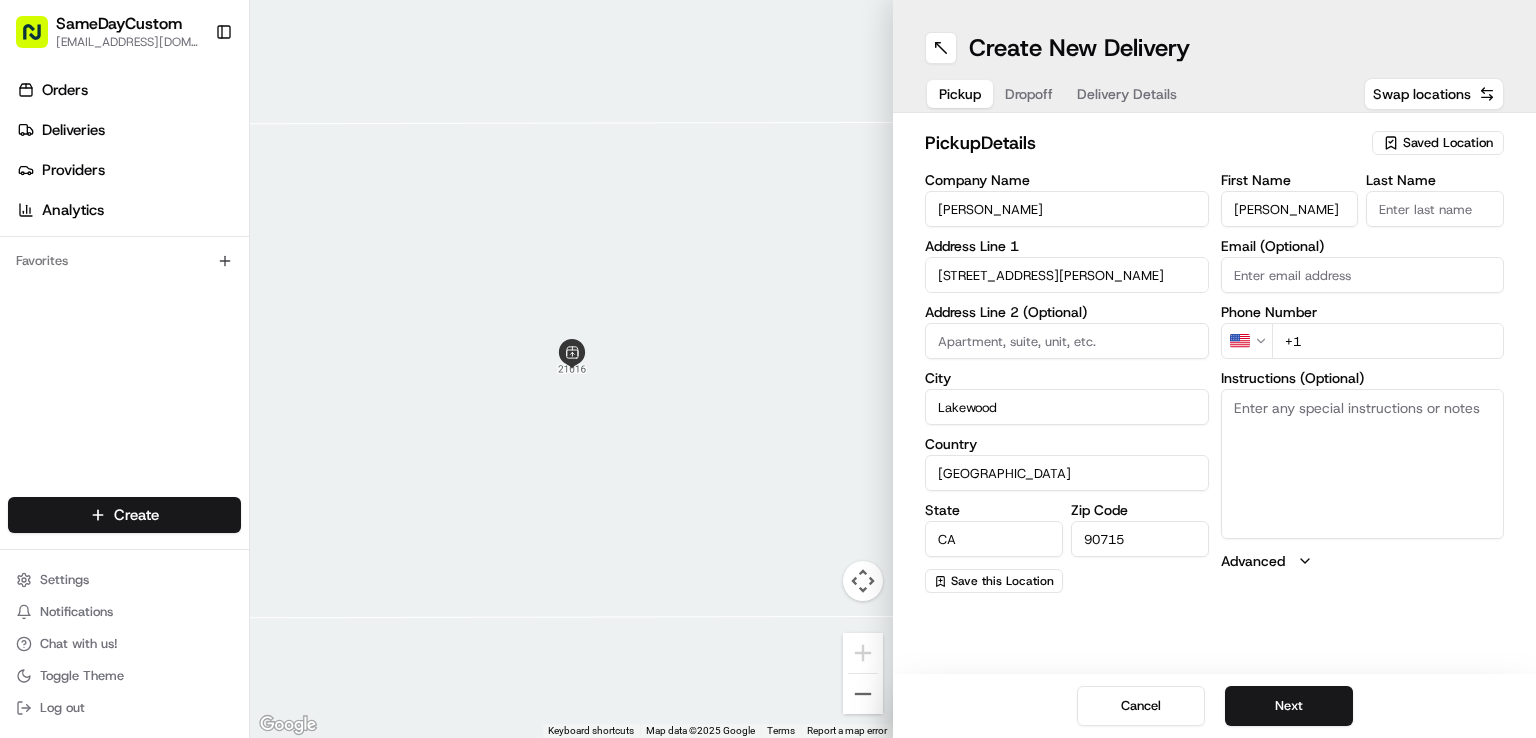 click on "[PERSON_NAME]" at bounding box center [1290, 209] 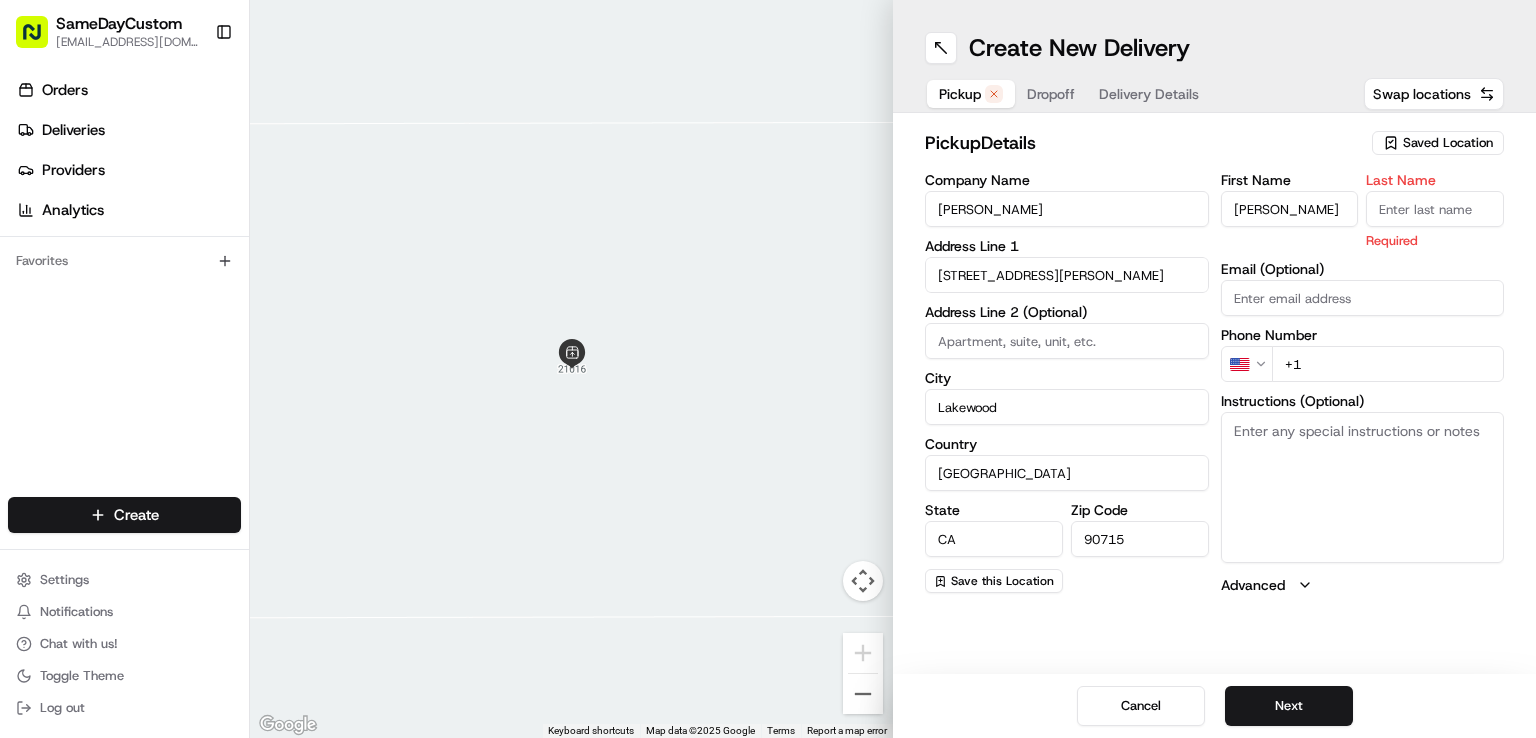 click on "[PERSON_NAME]" at bounding box center [1067, 209] 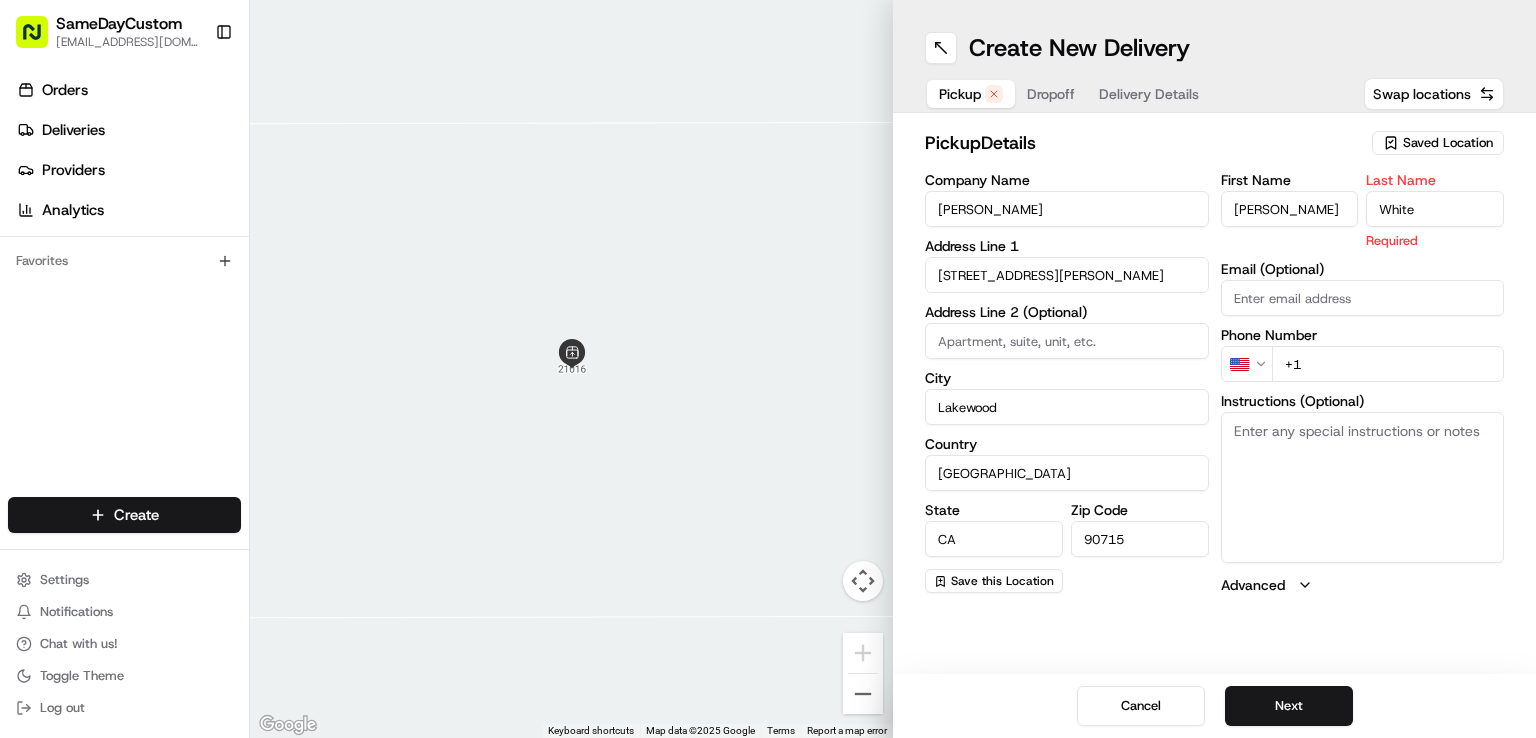 click on "White" at bounding box center (1435, 209) 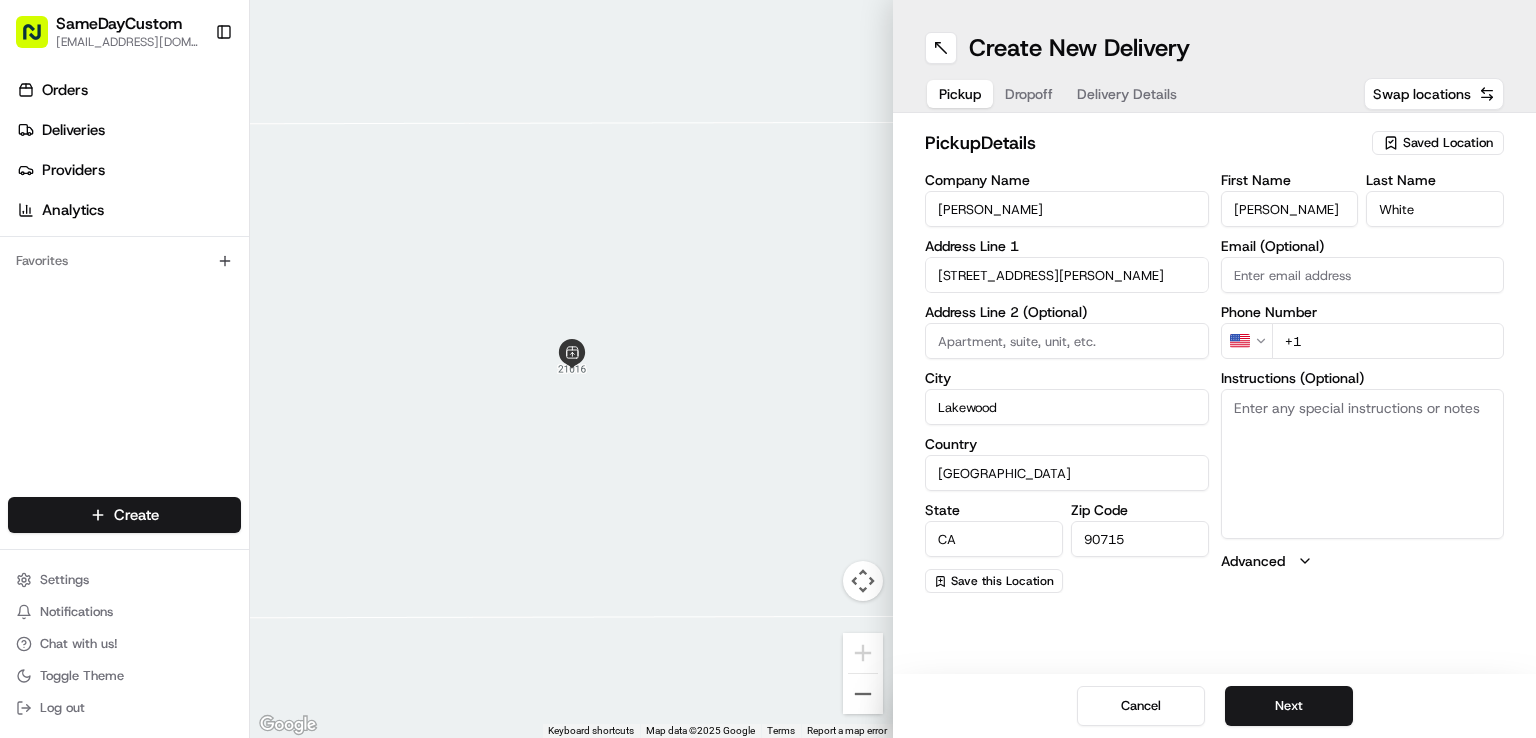 paste on "[PHONE_NUMBER]" 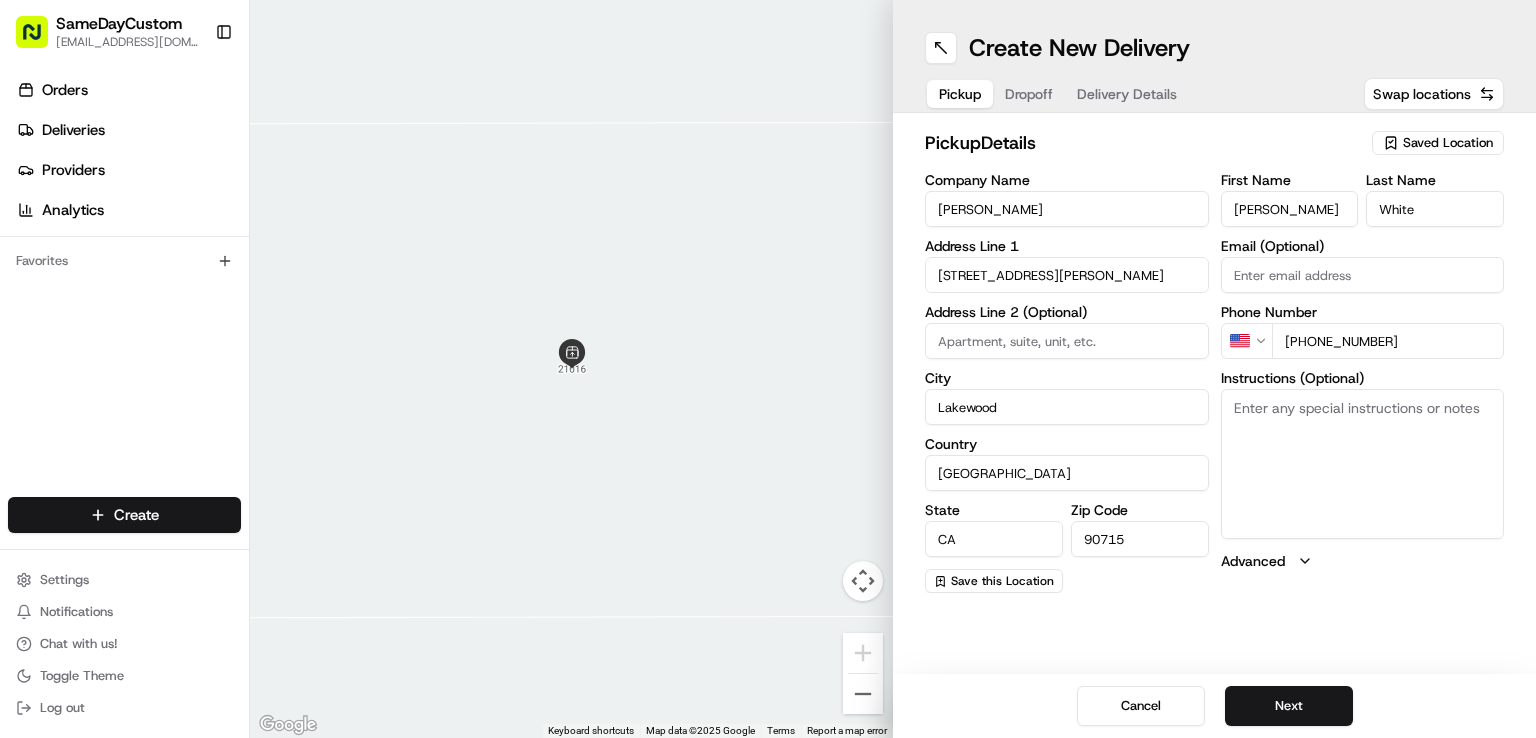 click on "[PHONE_NUMBER]" at bounding box center (1388, 341) 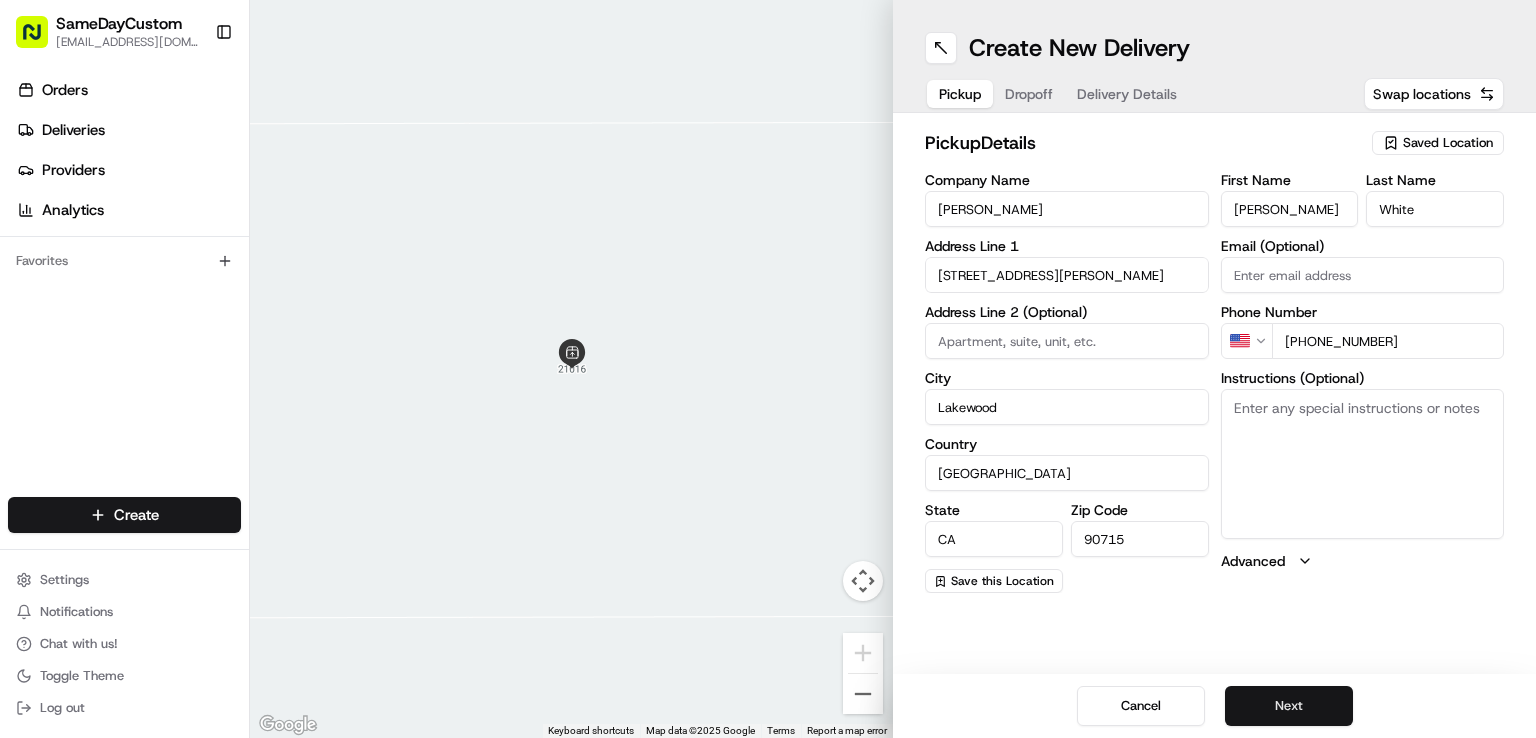 type on "[PHONE_NUMBER]" 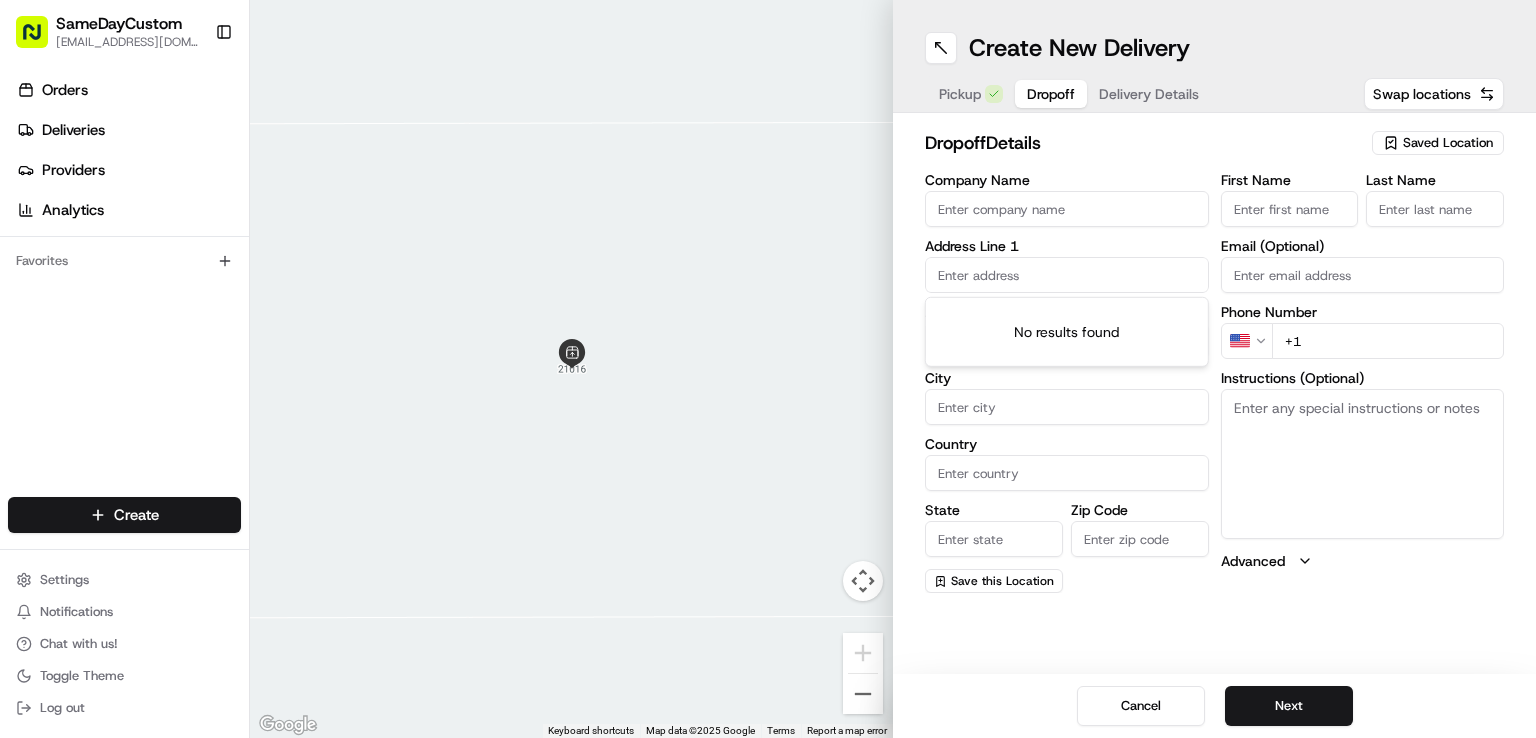 paste on "[DATE][STREET_ADDRESS][US_STATE]" 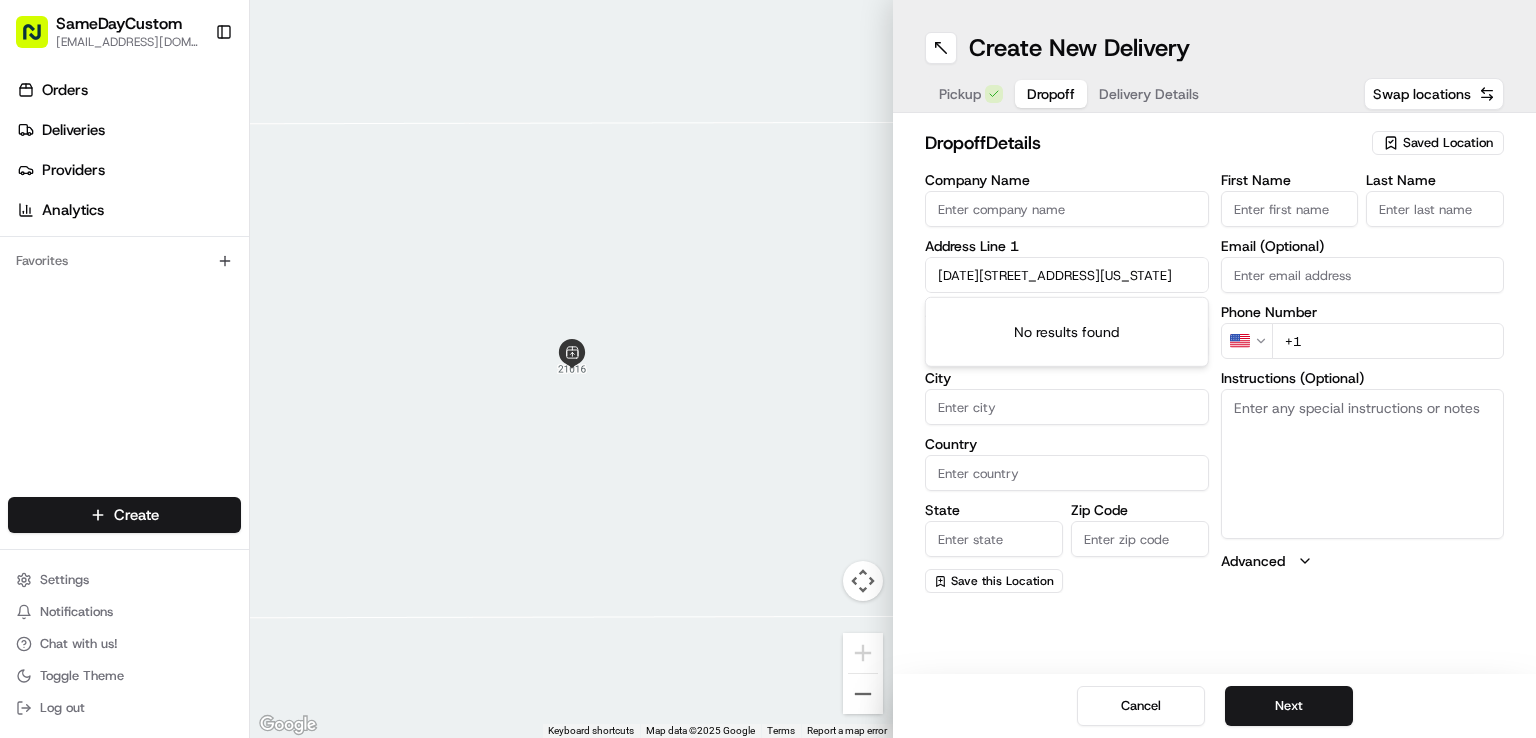 click on "[DATE][STREET_ADDRESS][US_STATE]" at bounding box center [1067, 275] 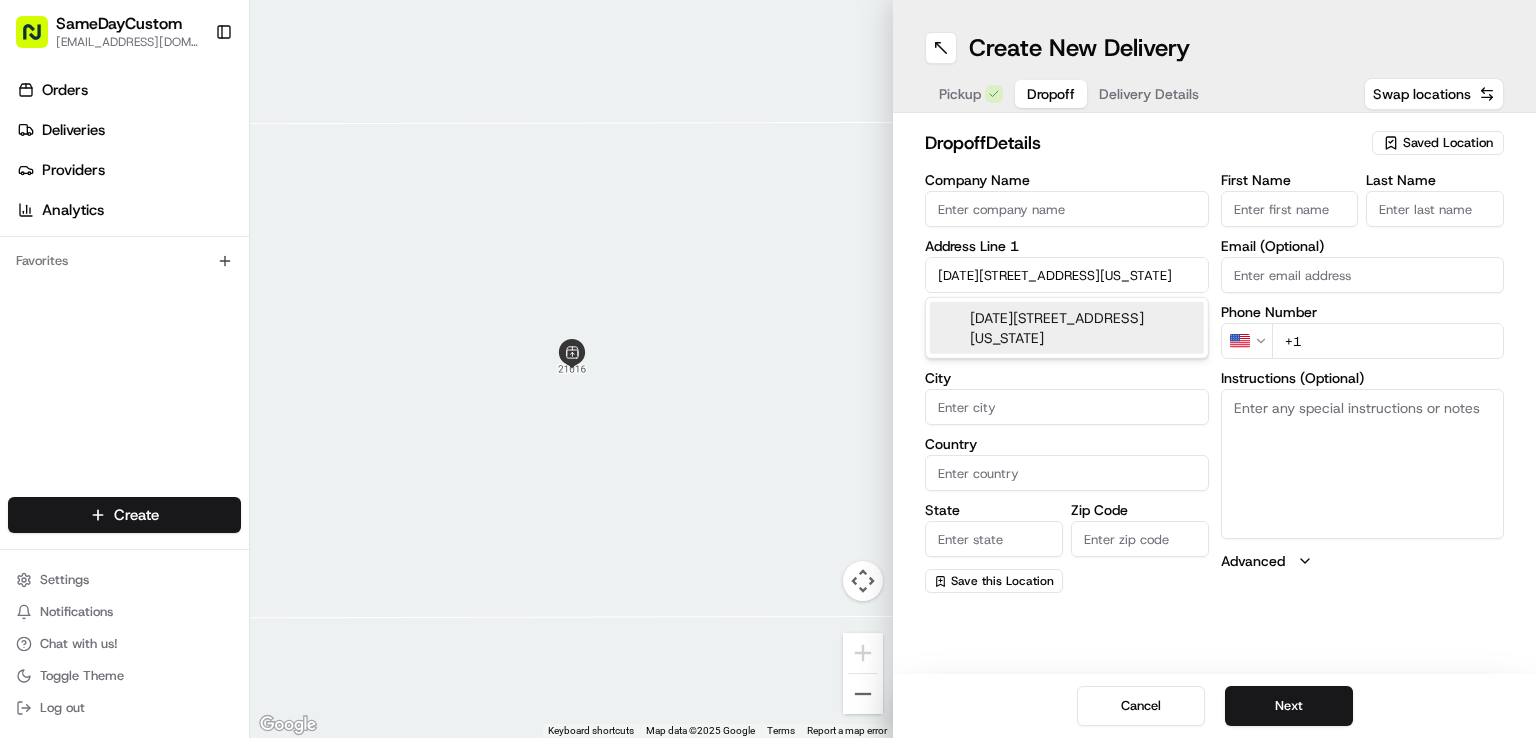 click on "[DATE][STREET_ADDRESS][US_STATE]" at bounding box center [1067, 328] 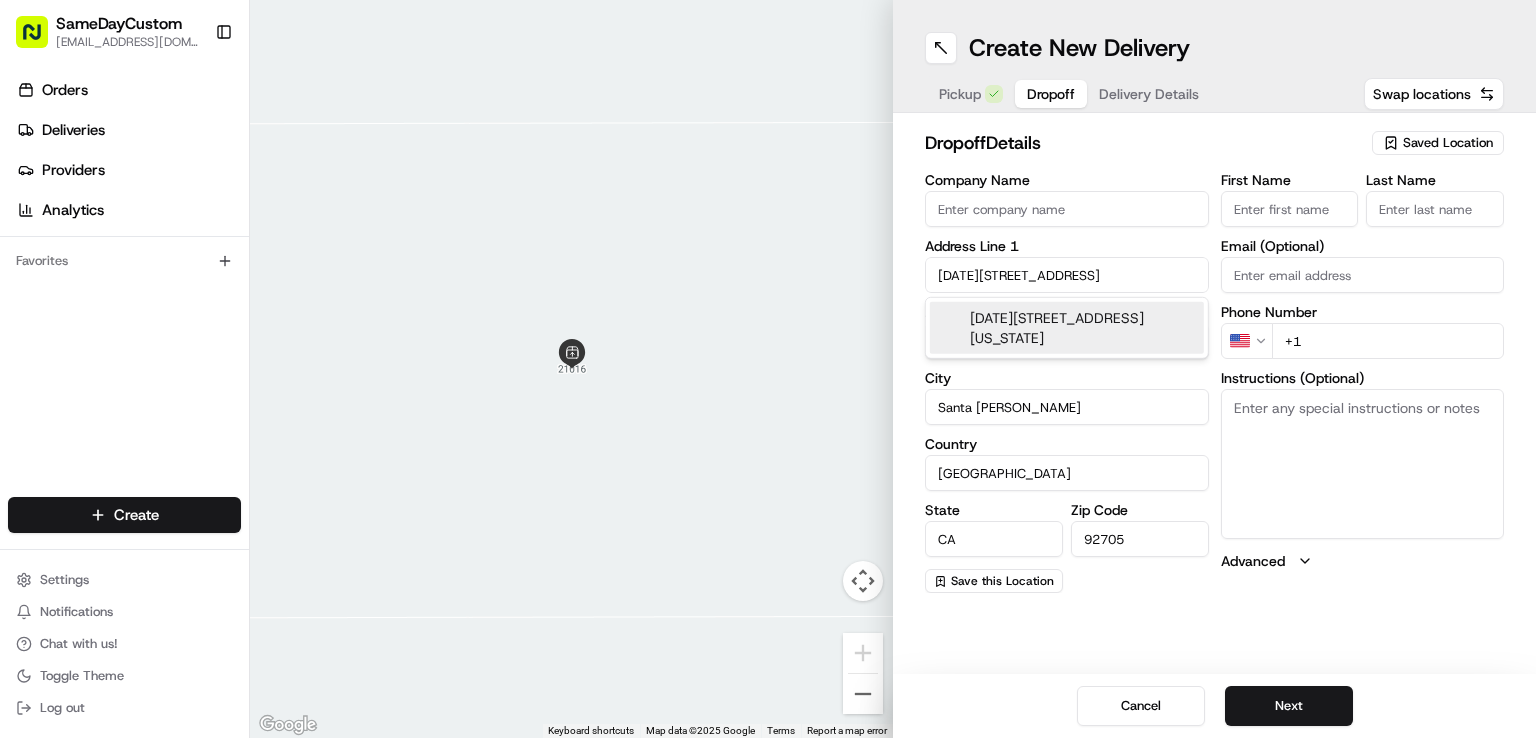 type on "[DATE][STREET_ADDRESS]" 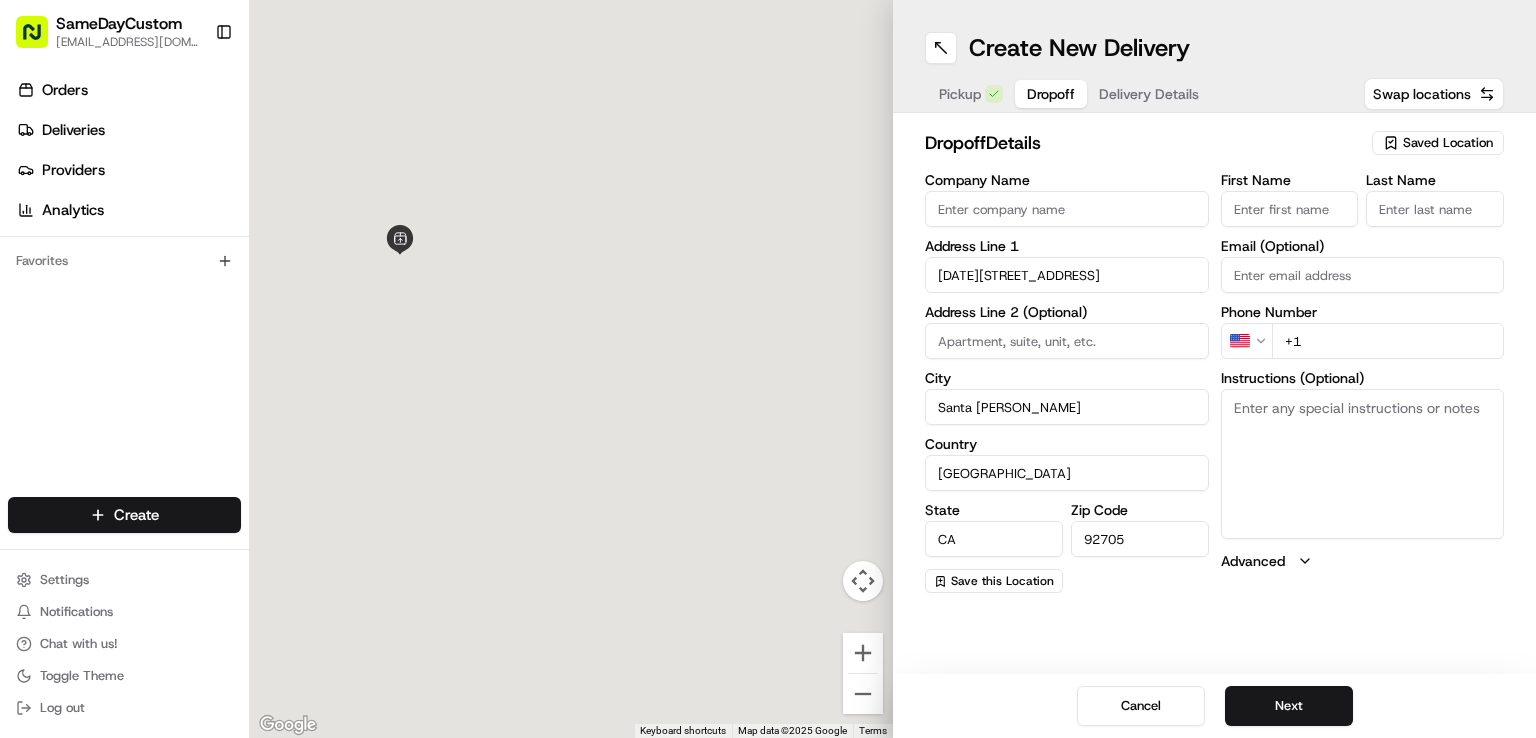 scroll, scrollTop: 0, scrollLeft: 0, axis: both 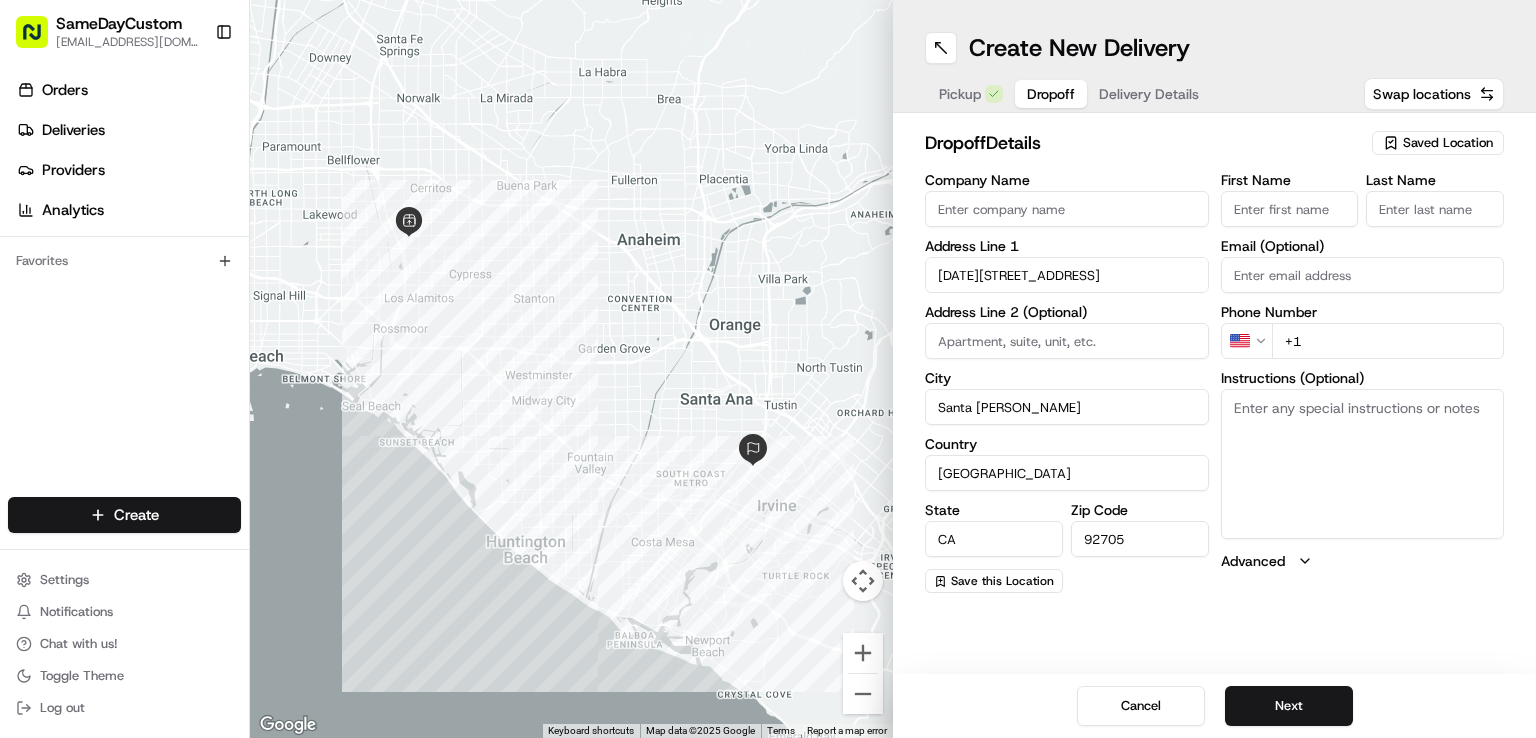 paste on "2164" 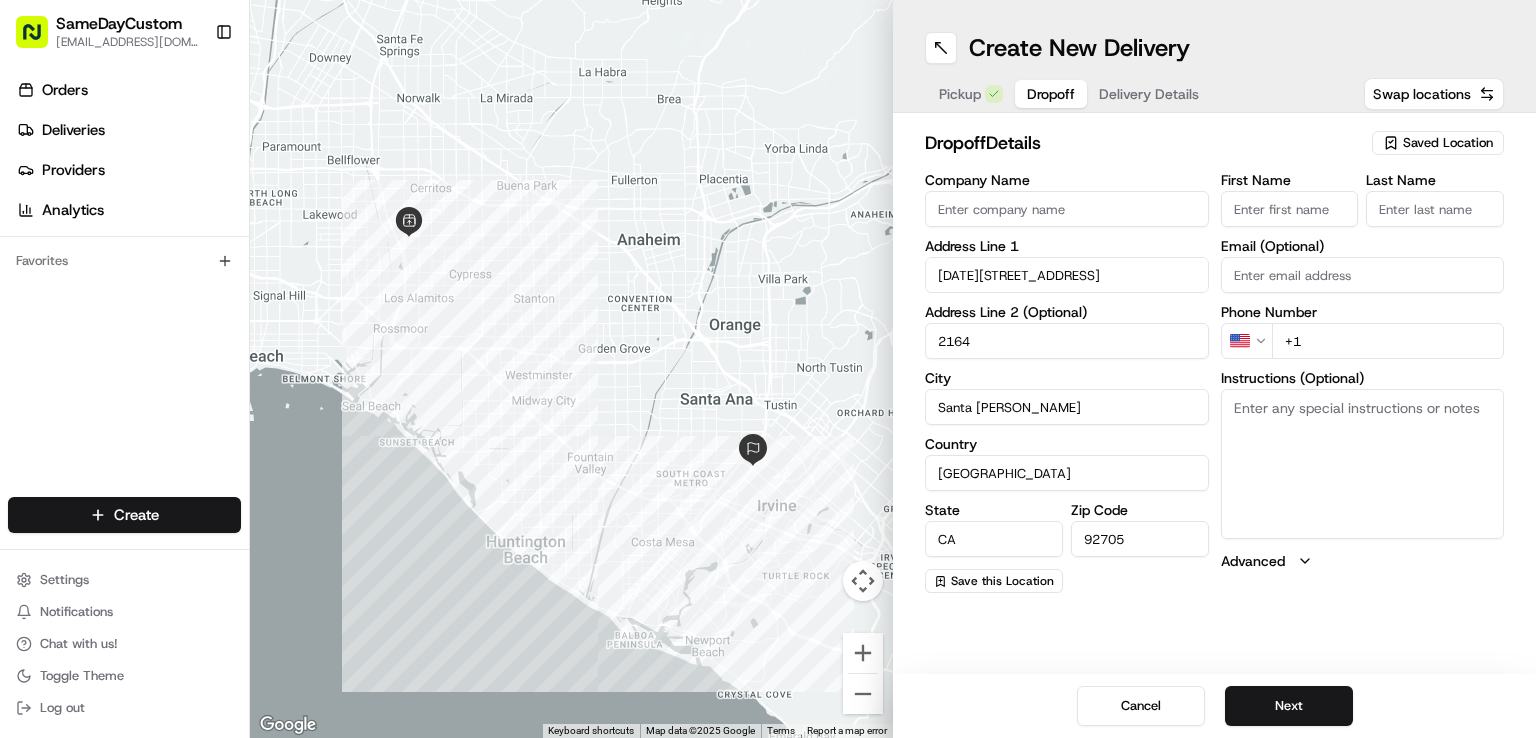 type on "2164" 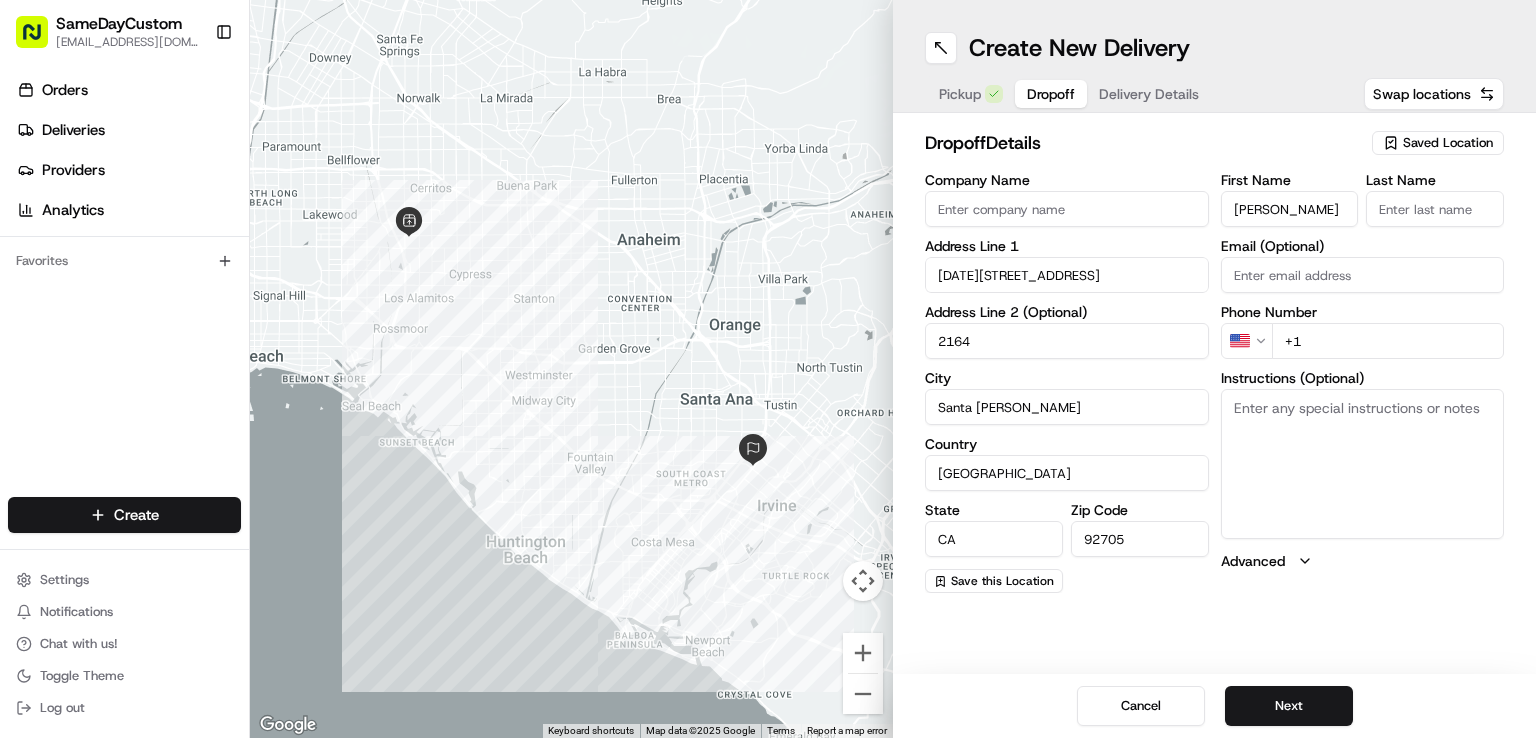 click on "[PERSON_NAME]" at bounding box center [1290, 209] 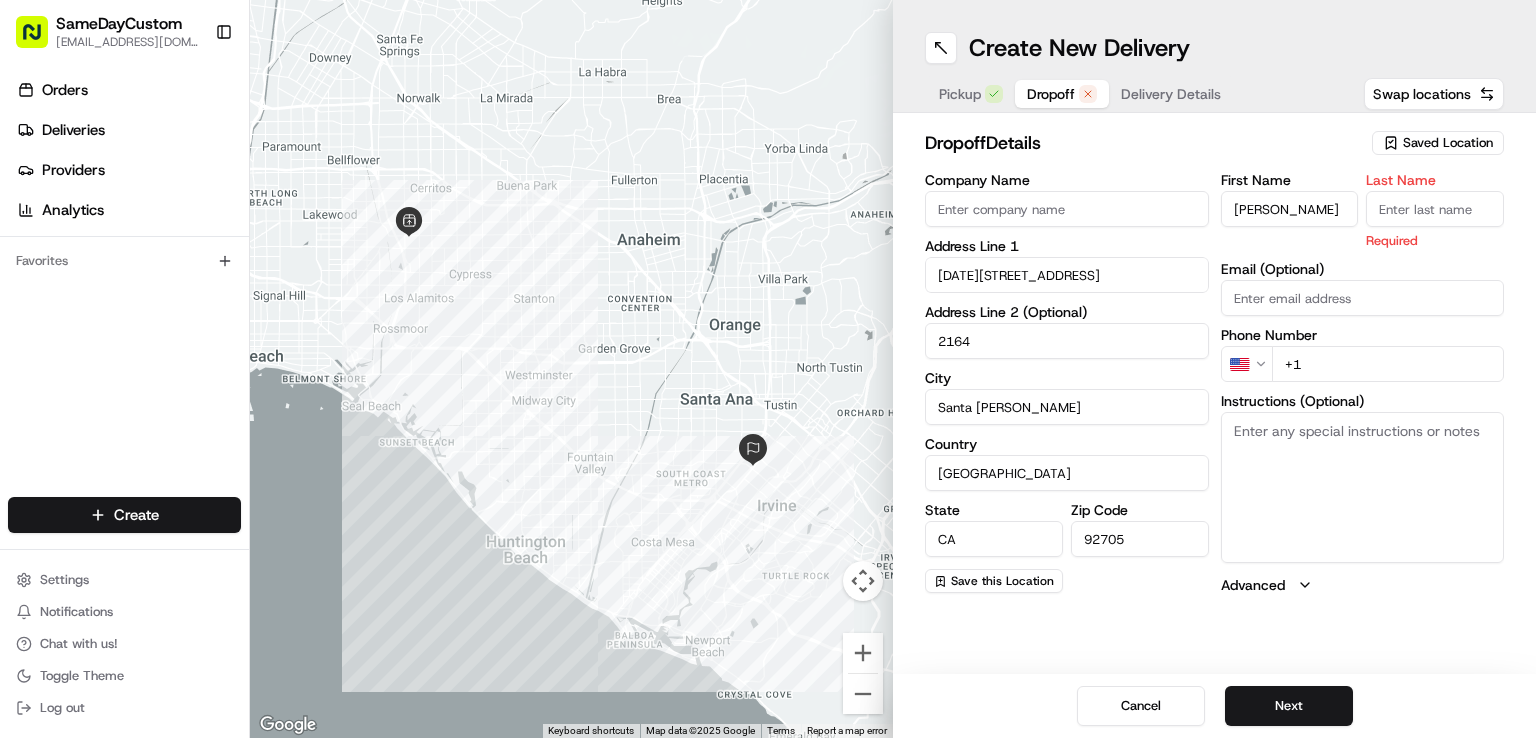 paste on "[PERSON_NAME]" 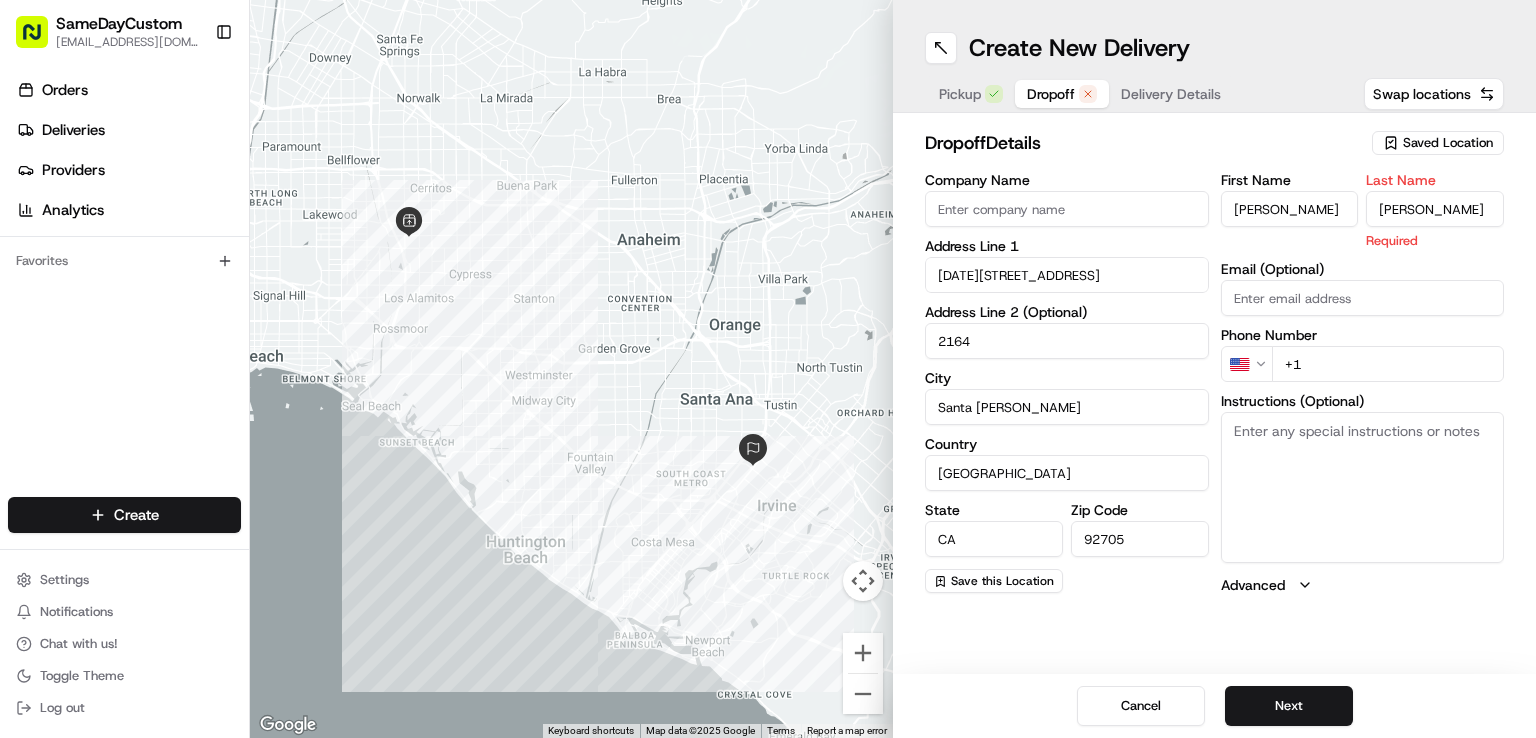 click on "[PERSON_NAME]" at bounding box center (1435, 209) 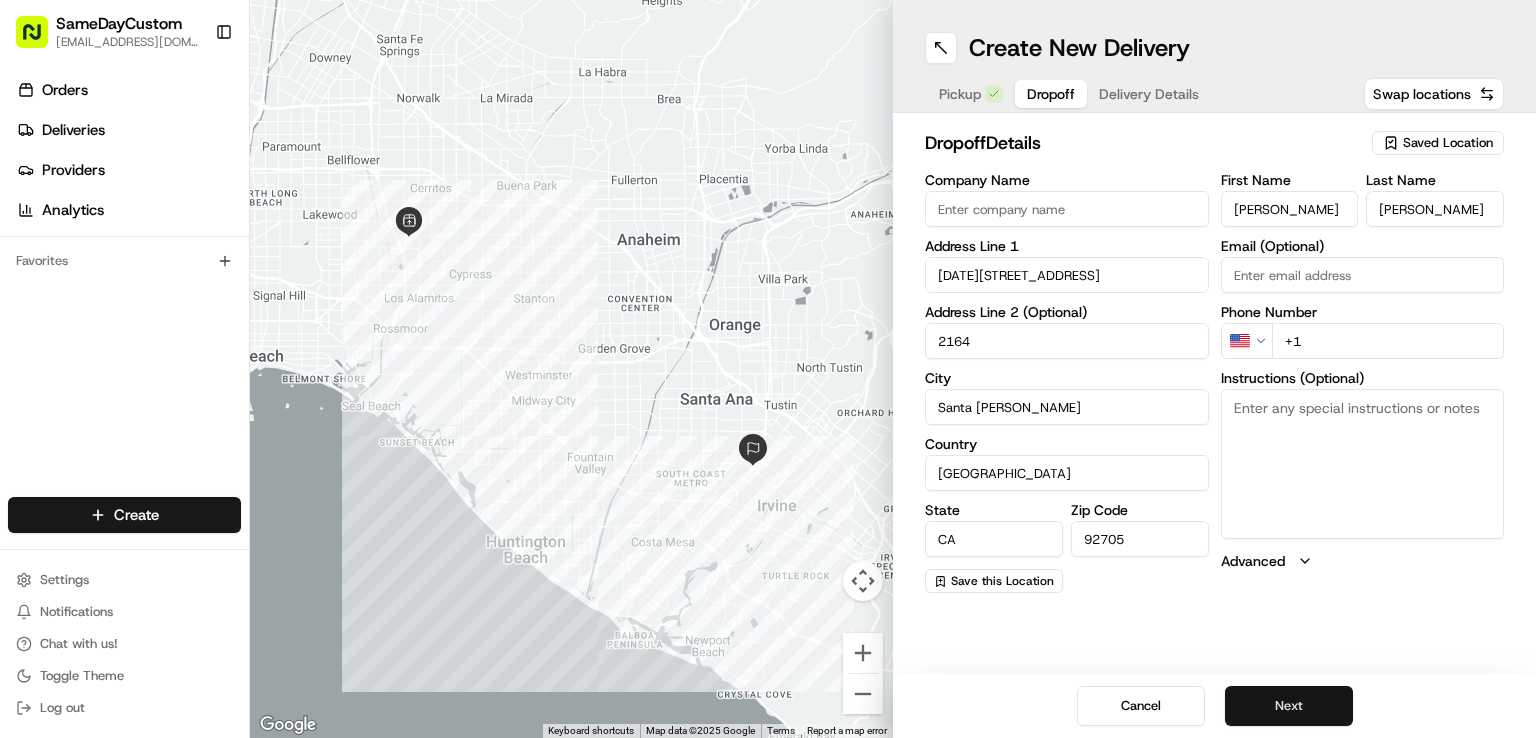 click on "Next" at bounding box center [1289, 706] 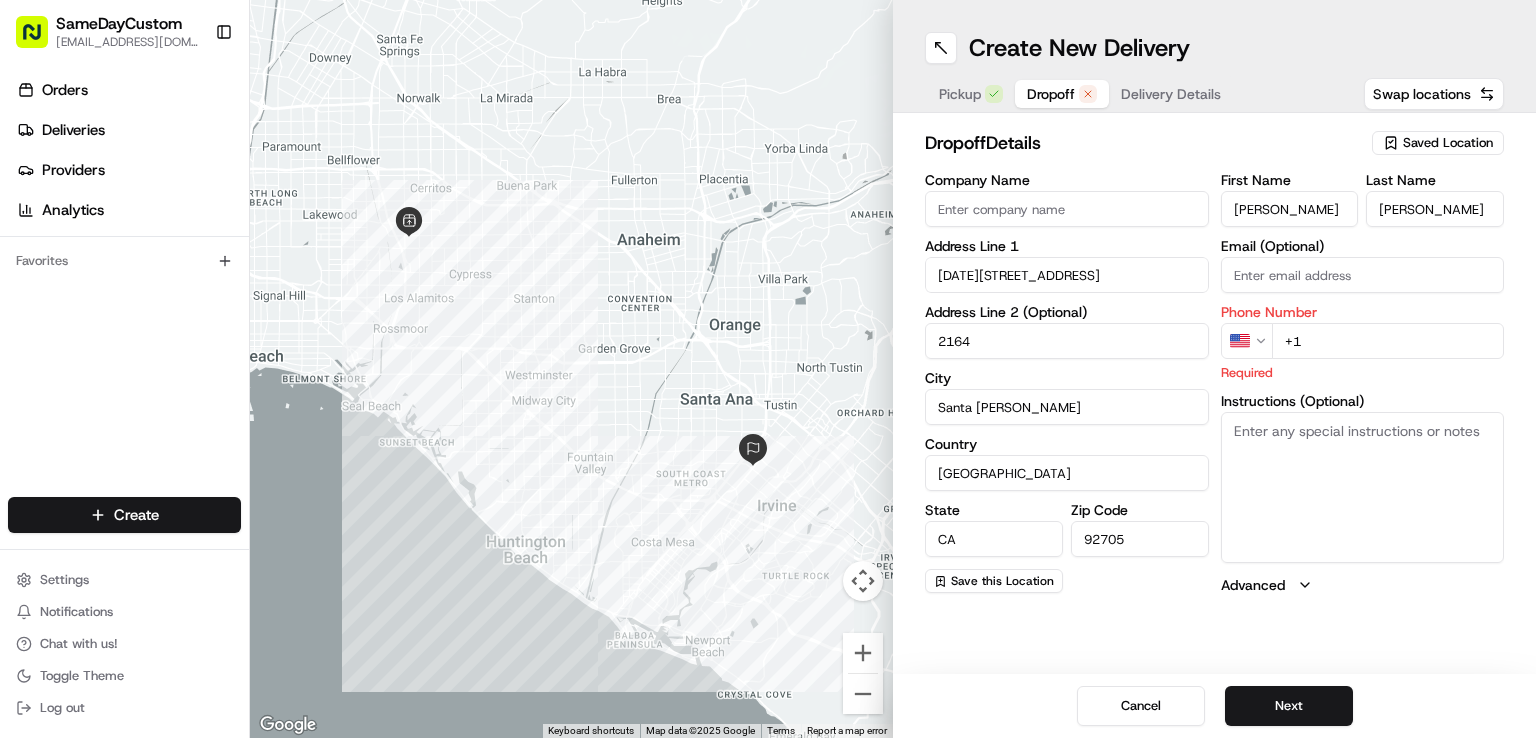 click on "+1" at bounding box center (1388, 341) 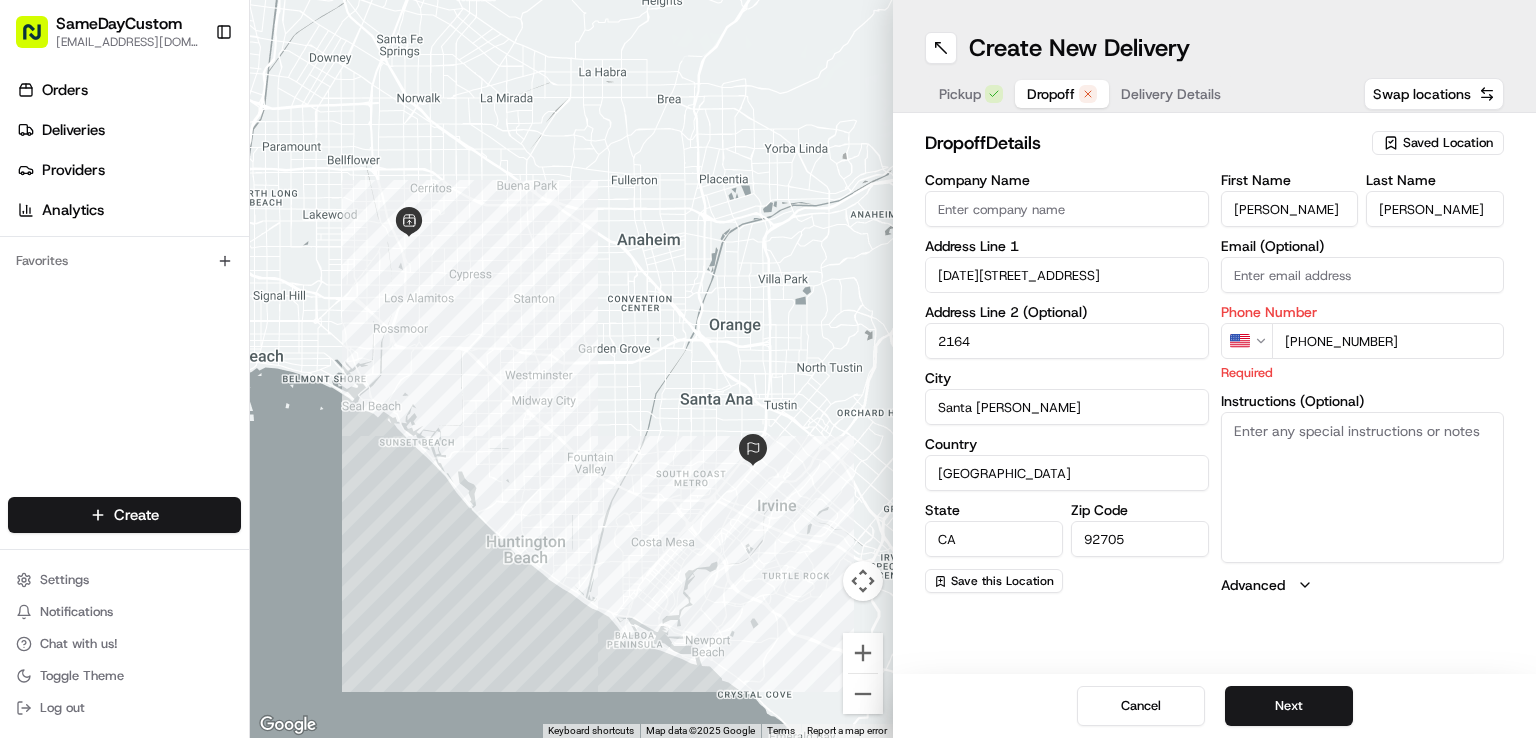 click on "[PHONE_NUMBER]" at bounding box center [1388, 341] 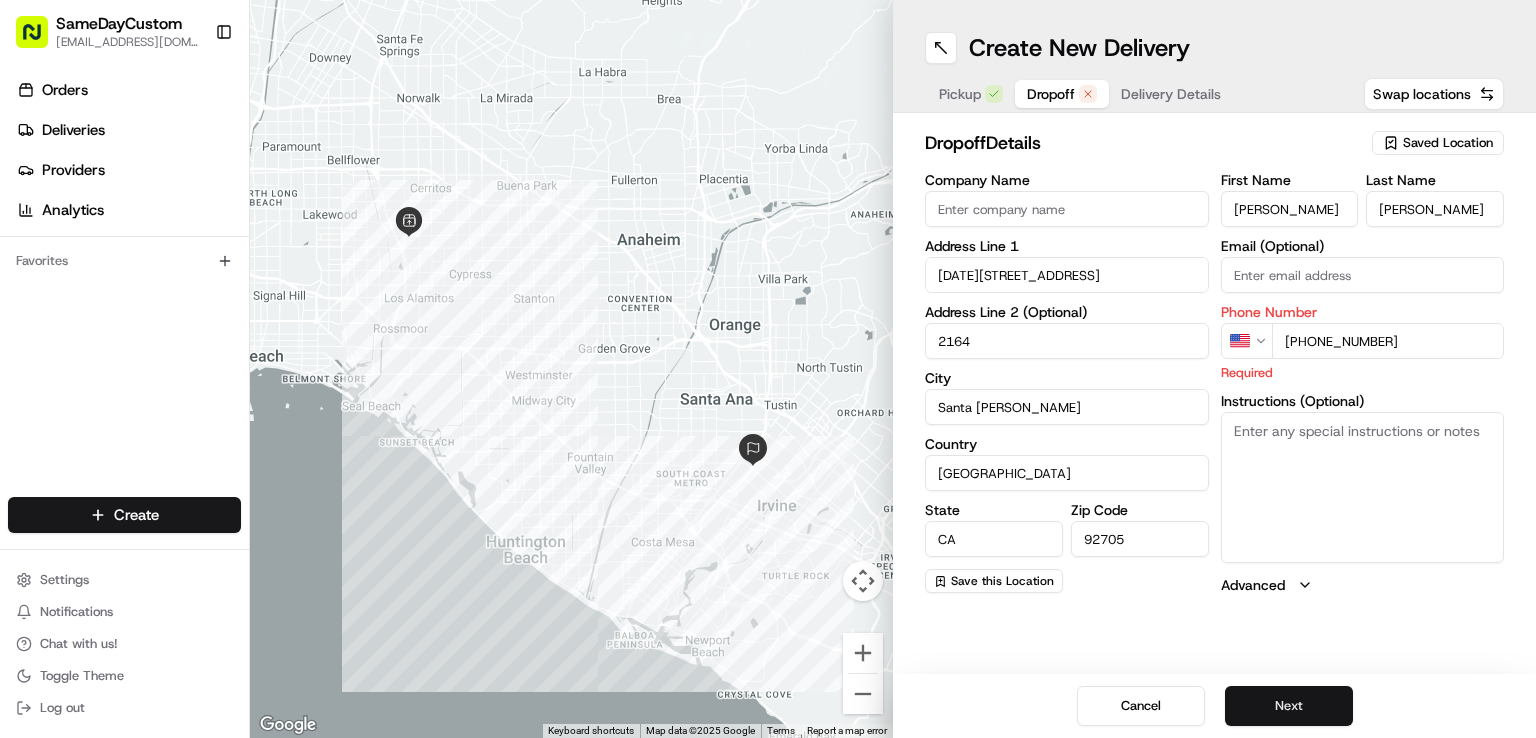type on "[PHONE_NUMBER]" 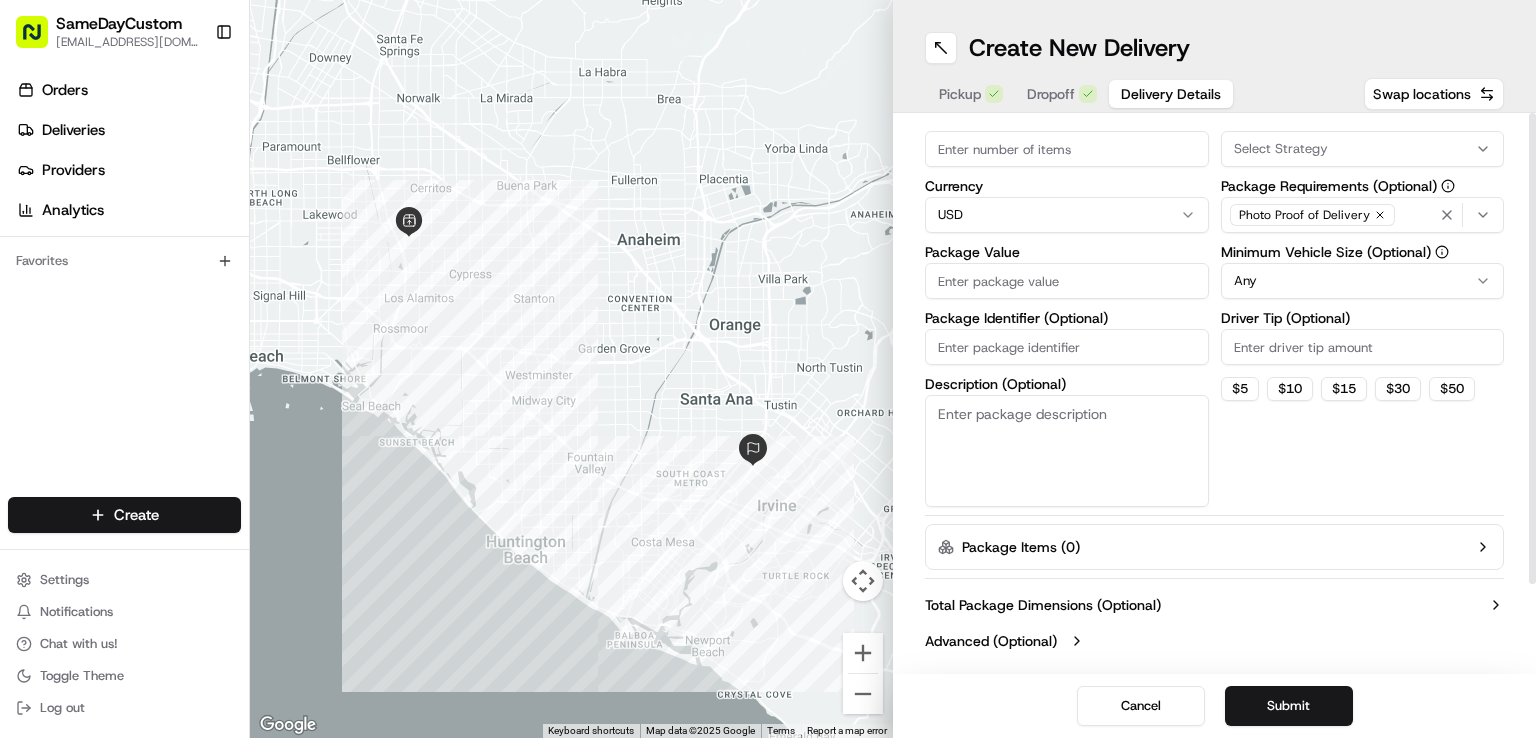 scroll, scrollTop: 0, scrollLeft: 0, axis: both 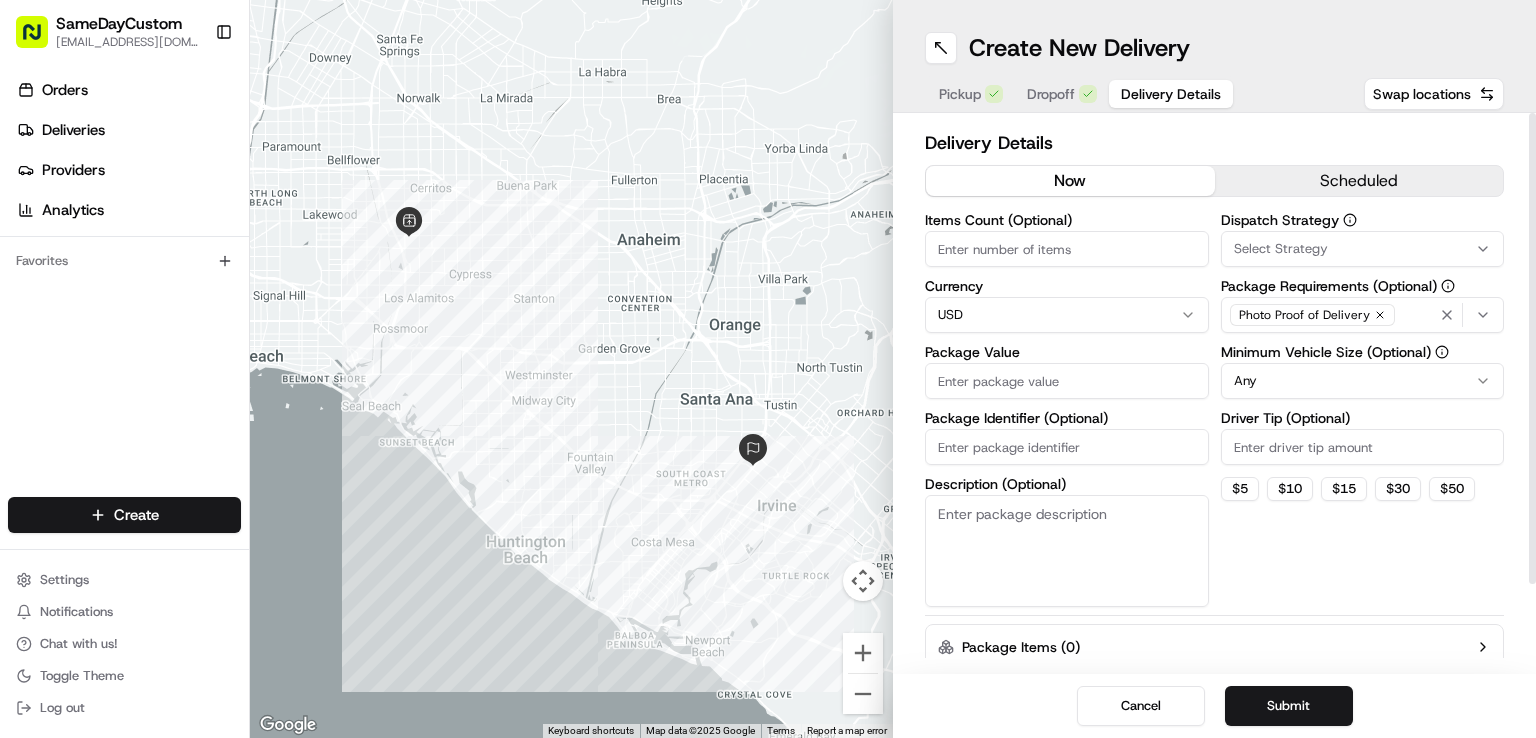 click on "Select Strategy" at bounding box center [1363, 249] 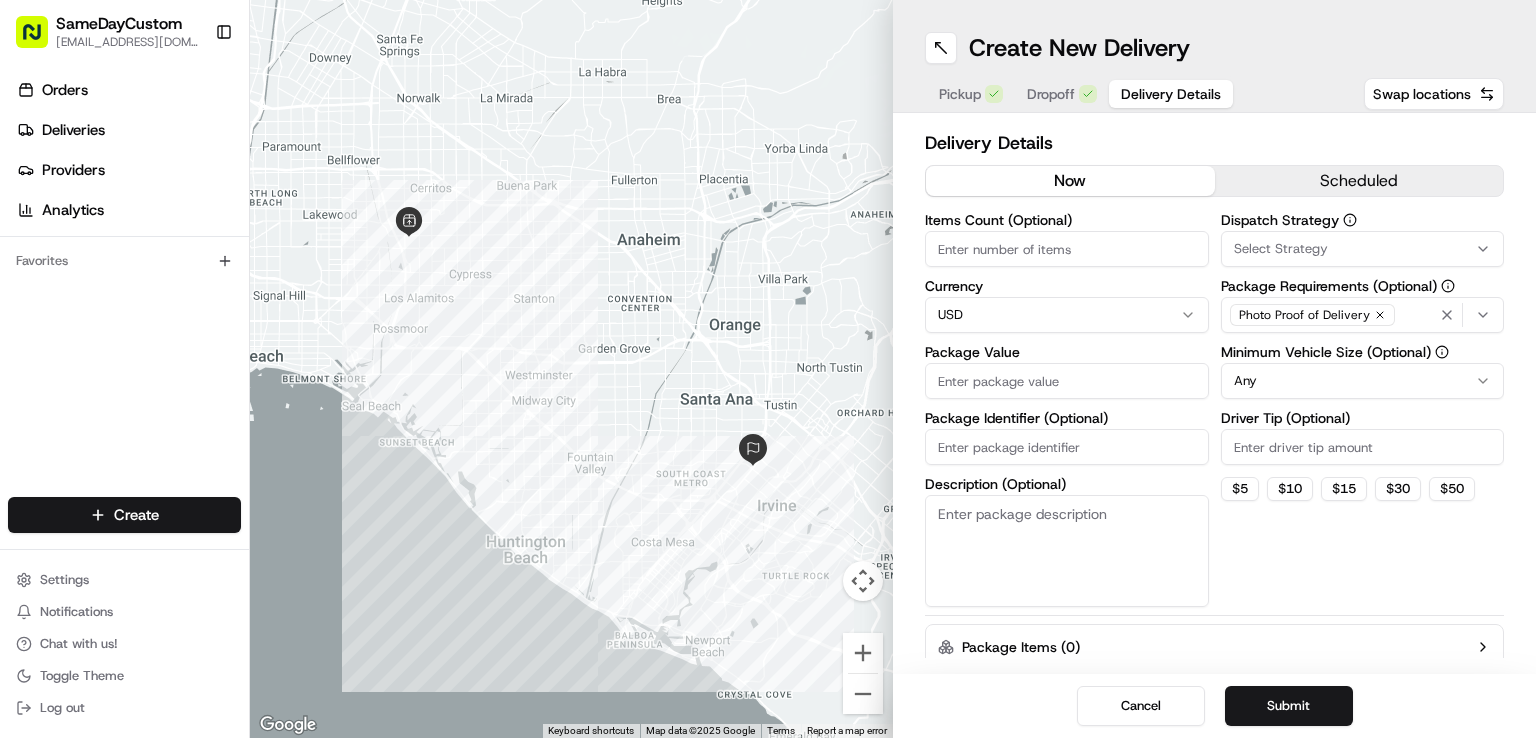 click on "SameDayCustom [EMAIL_ADDRESS][DOMAIN_NAME] Toggle Sidebar Orders Deliveries Providers Analytics Favorites Main Menu Members & Organization Organization Users Roles Preferences Customization Tracking Orchestration Automations Locations Pickup Locations Dropoff Locations Billing Billing Refund Requests Integrations Notification Triggers Webhooks API Keys Request Logs Create Settings Notifications Chat with us! Toggle Theme Log out ← Move left → Move right ↑ Move up ↓ Move down + Zoom in - Zoom out Home Jump left by 75% End Jump right by 75% Page Up Jump up by 75% Page Down Jump down by 75% To navigate, press the arrow keys. Keyboard shortcuts Map Data Map data ©2025 Google Map data ©2025 Google 5 km  Click to toggle between metric and imperial units Terms Report a map error Create New Delivery Pickup Dropoff Delivery Details Swap locations Delivery Details now scheduled Items Count (Optional) Currency USD Package Value Package Identifier (Optional) Description (Optional) Dispatch Strategy $" at bounding box center [768, 369] 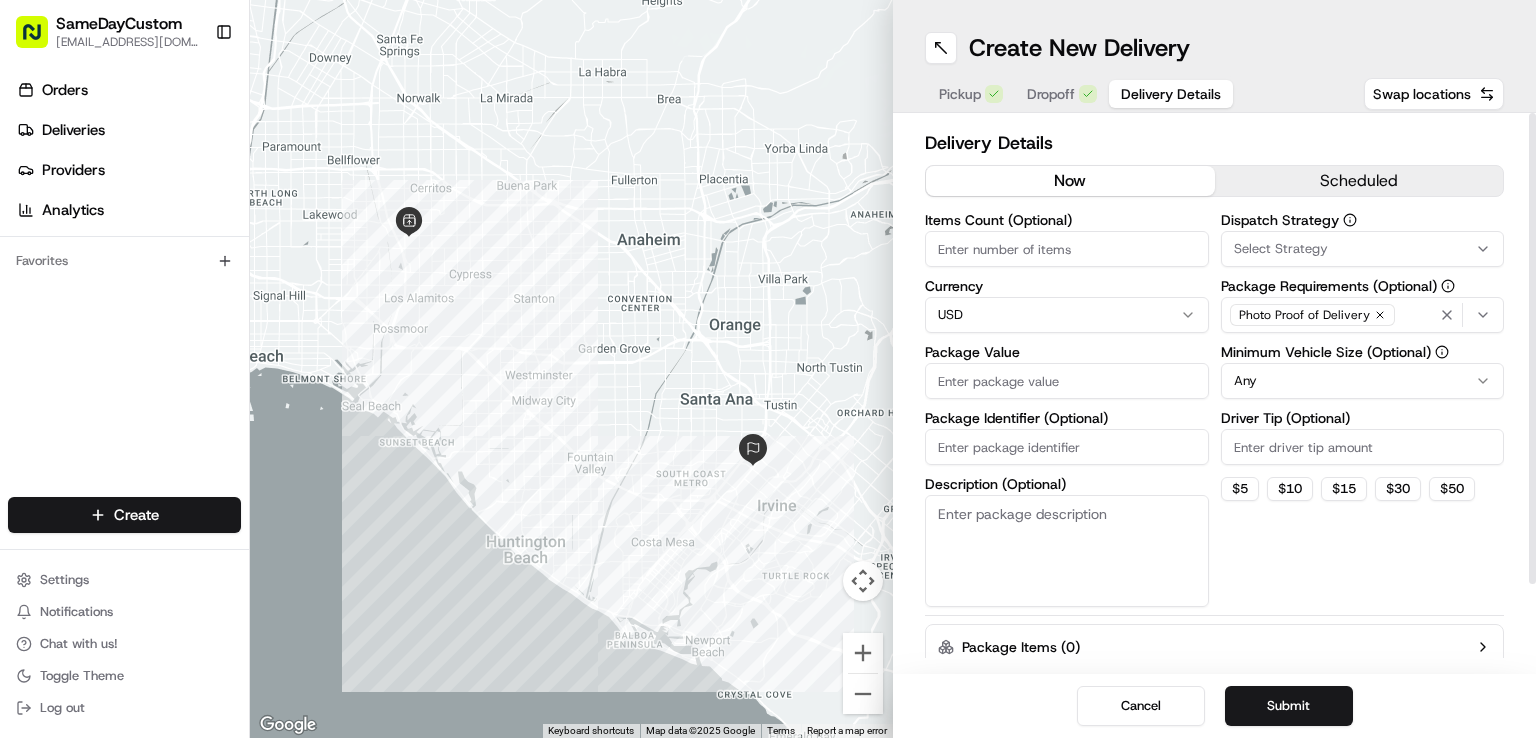 click on "Package Identifier (Optional)" at bounding box center [1067, 447] 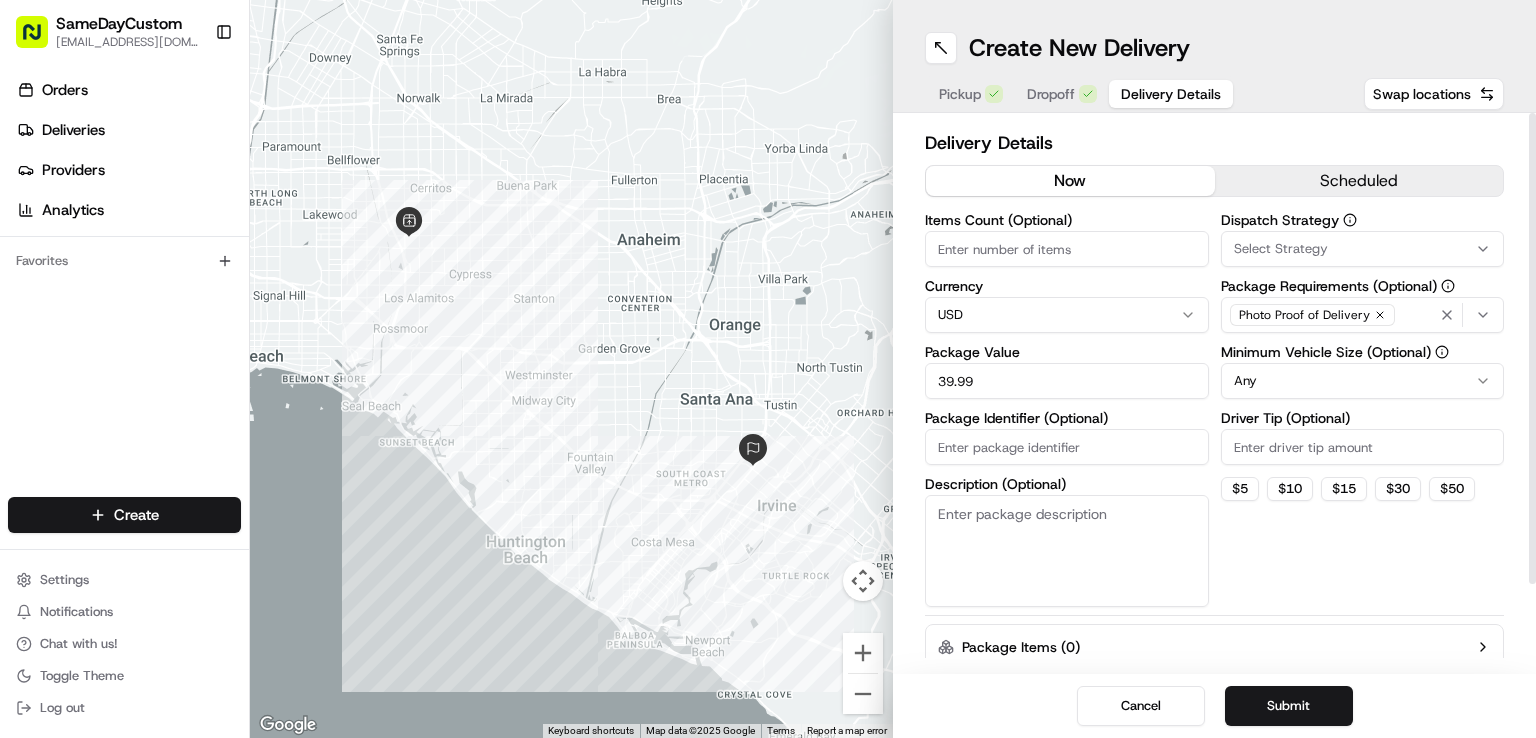 scroll, scrollTop: 0, scrollLeft: 0, axis: both 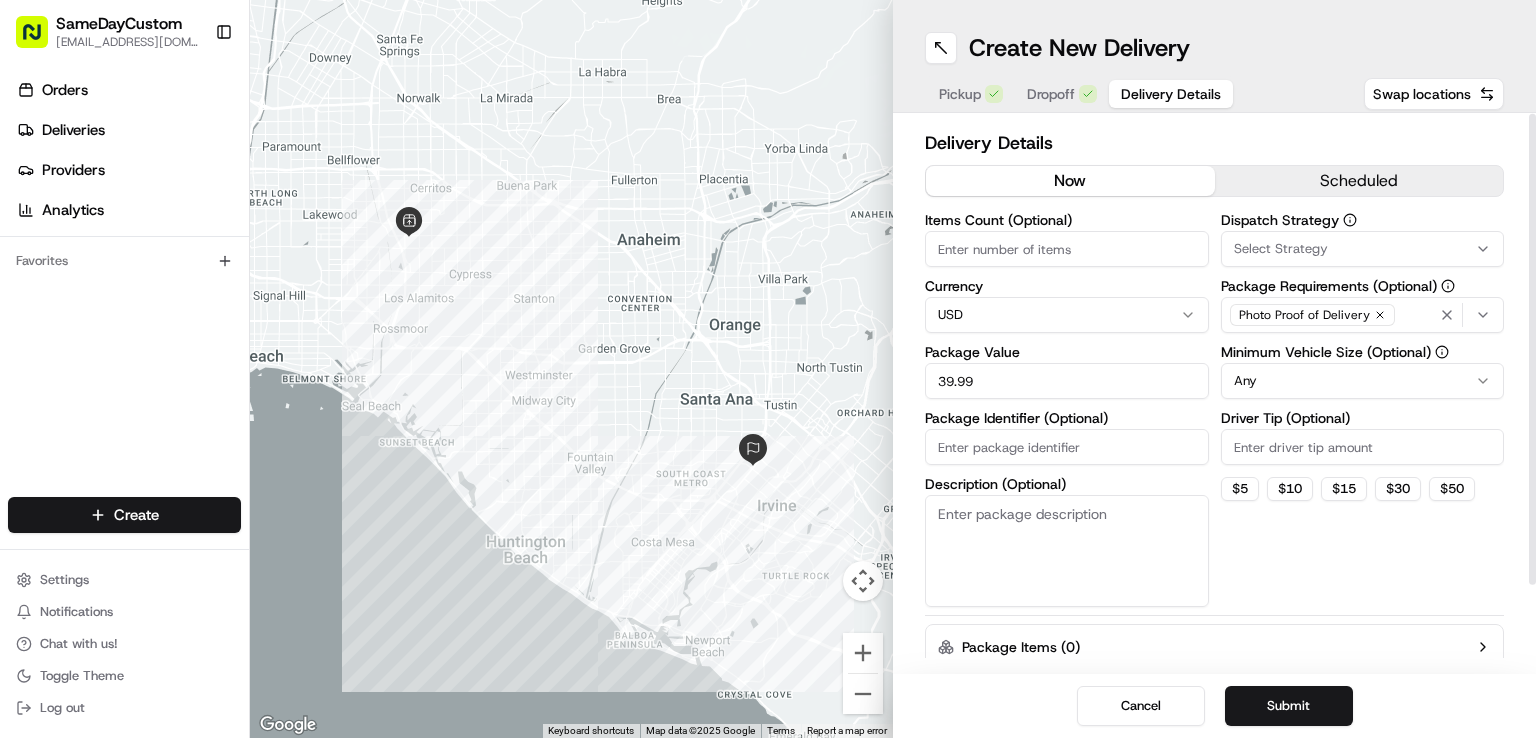 type on "39.99" 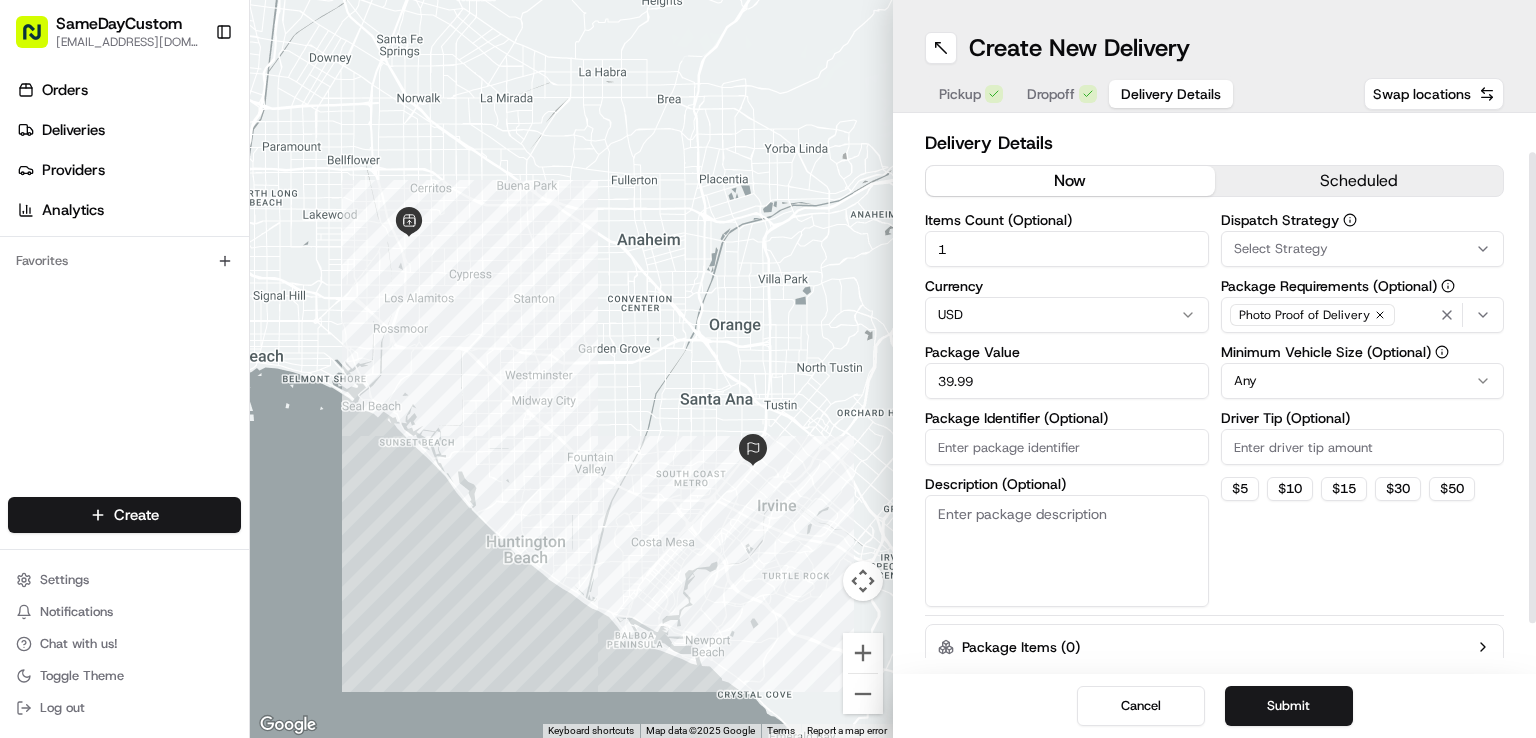scroll, scrollTop: 100, scrollLeft: 0, axis: vertical 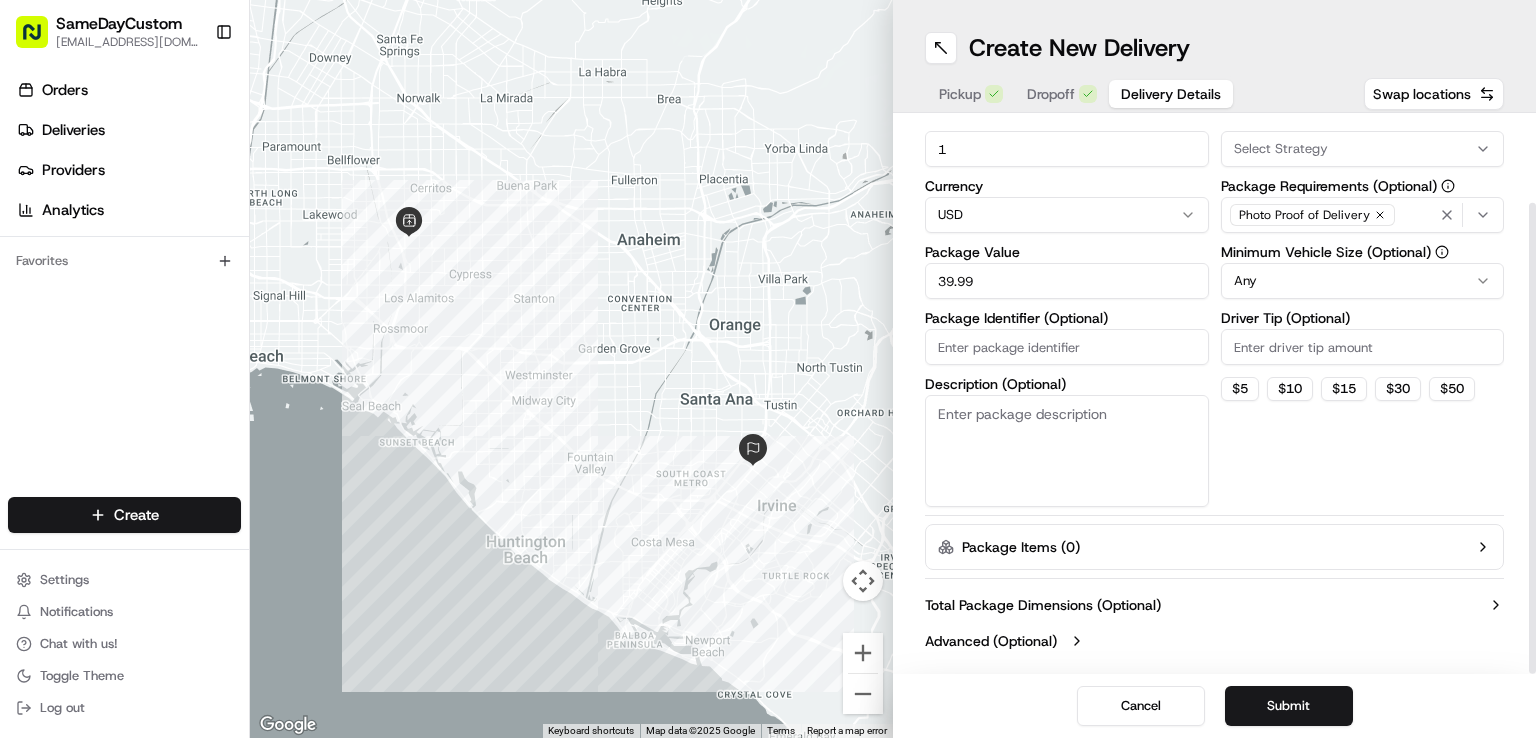 type on "1" 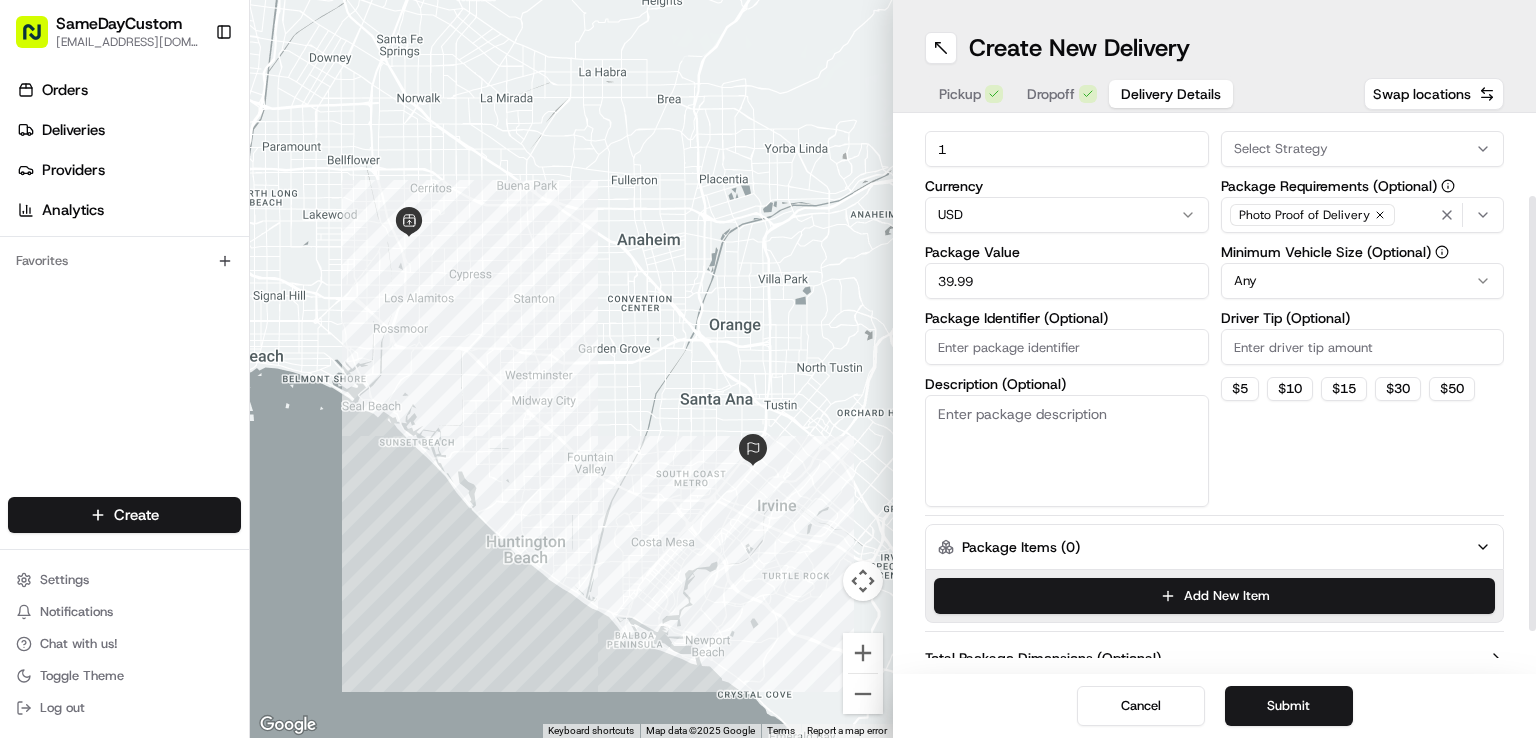 click on "Package Items ( 0 )" at bounding box center (1214, 547) 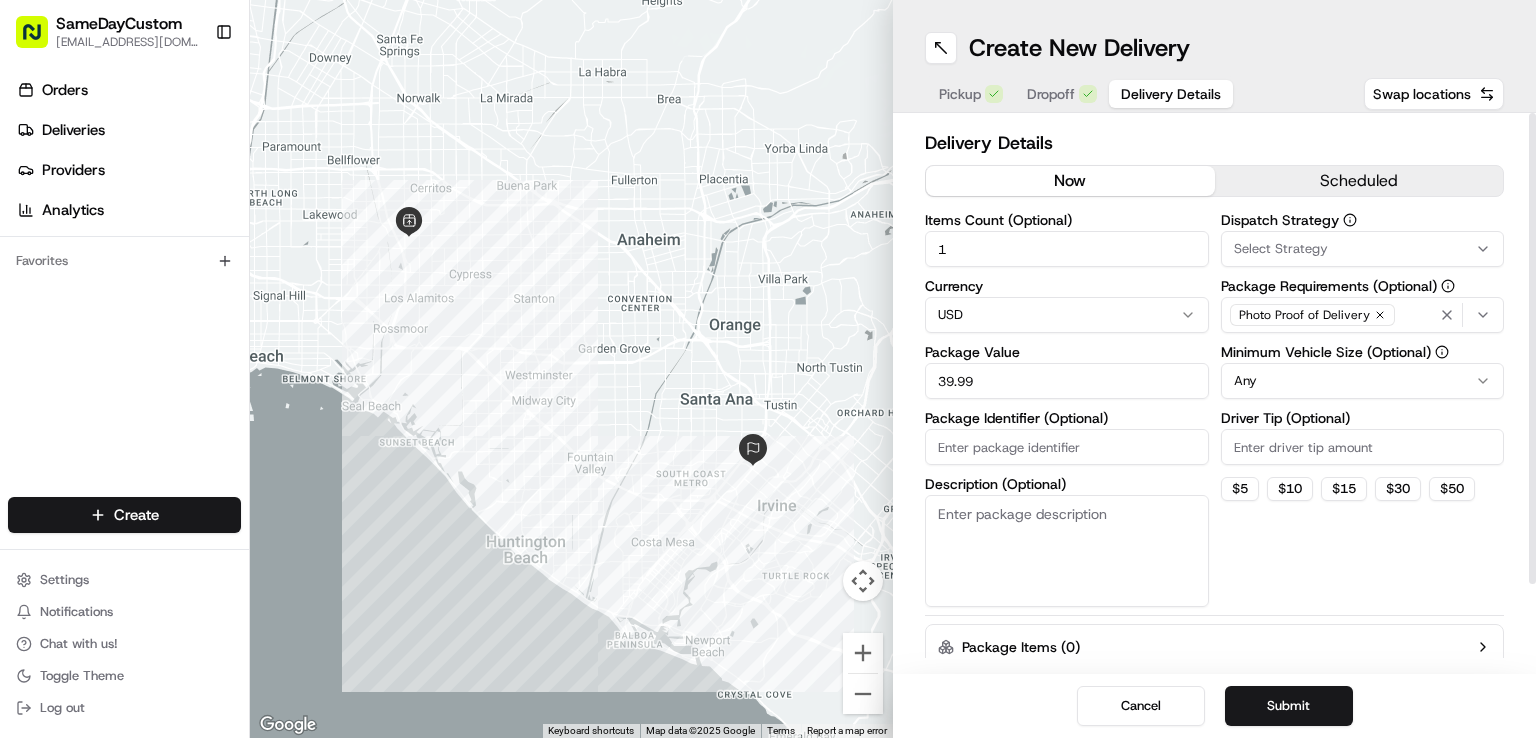scroll, scrollTop: 100, scrollLeft: 0, axis: vertical 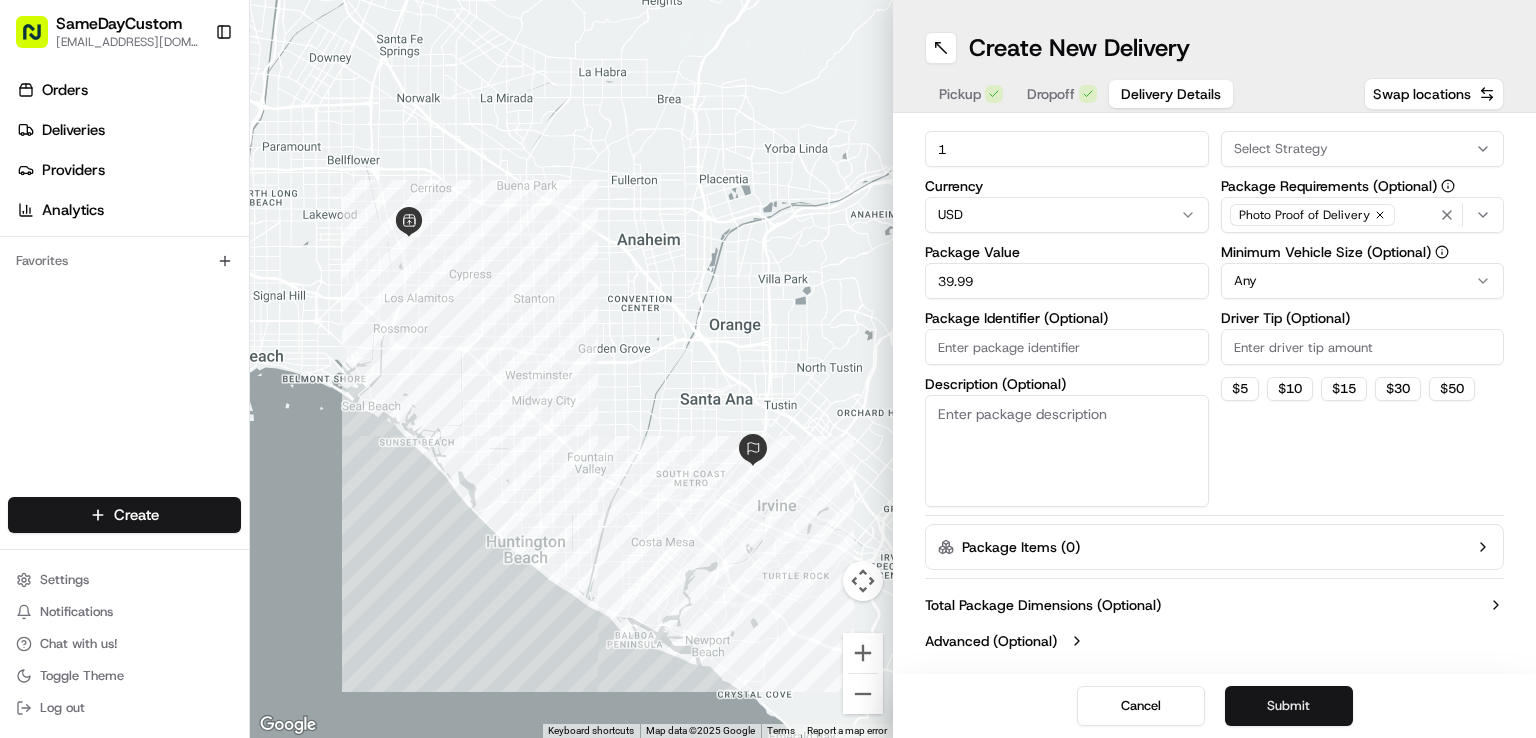 click on "Submit" at bounding box center [1289, 706] 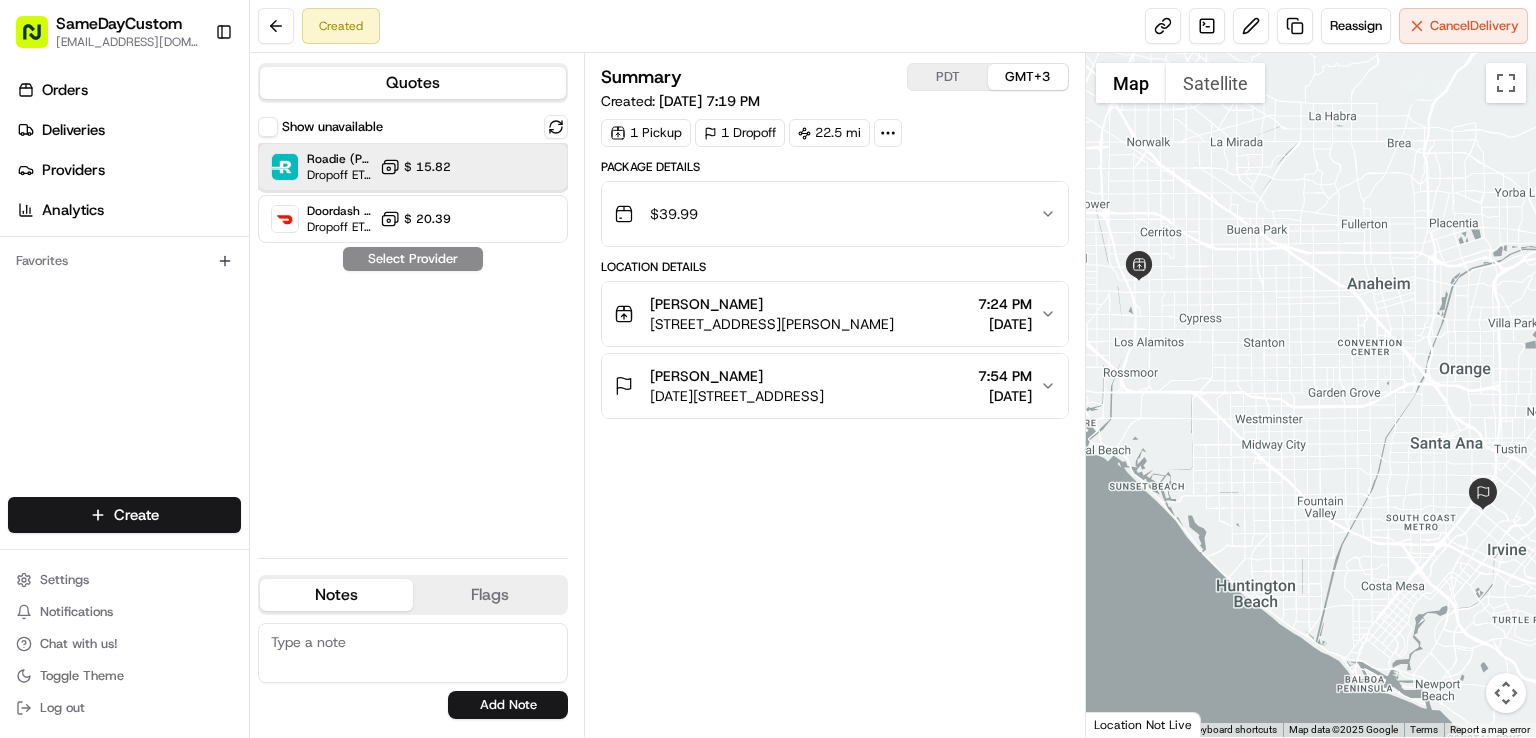 click on "Roadie (P2P) Dropoff ETA   - $   15.82" at bounding box center (413, 167) 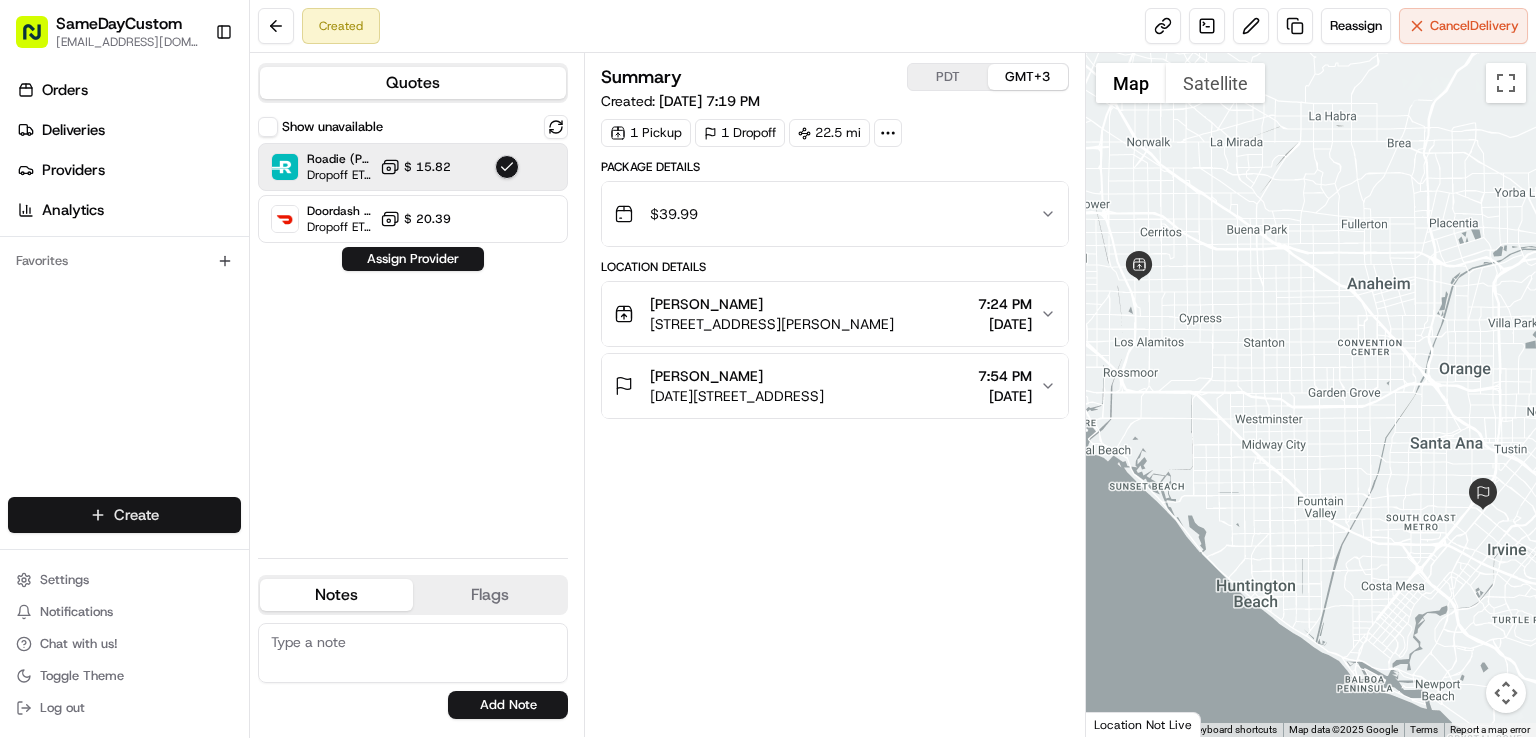 click on "SameDayCustom [EMAIL_ADDRESS][DOMAIN_NAME] Toggle Sidebar Orders Deliveries Providers Analytics Favorites Main Menu Members & Organization Organization Users Roles Preferences Customization Tracking Orchestration Automations Locations Pickup Locations Dropoff Locations Billing Billing Refund Requests Integrations Notification Triggers Webhooks API Keys Request Logs Create Settings Notifications Chat with us! Toggle Theme Log out Created Reassign Cancel  Delivery Quotes Show unavailable Roadie (P2P) Dropoff ETA   - $   15.82 Doordash Drive Dropoff ETA   1 hour $   20.39 Assign Provider Notes Flags No results found Add Note No results found Add Flag Summary PDT GMT+3 Created:   [DATE] 7:19 PM 1   Pickup 1   Dropoff 22.5 mi Package Details $ 39.99 Location Details [PERSON_NAME] [STREET_ADDRESS][PERSON_NAME] 7:24 PM [DATE]  [PERSON_NAME] [DATE][STREET_ADDRESS] 7:54 PM [DATE] ← Move left → Move right ↑ Move up ↓ Move down + Zoom in - Zoom out Home" at bounding box center (768, 369) 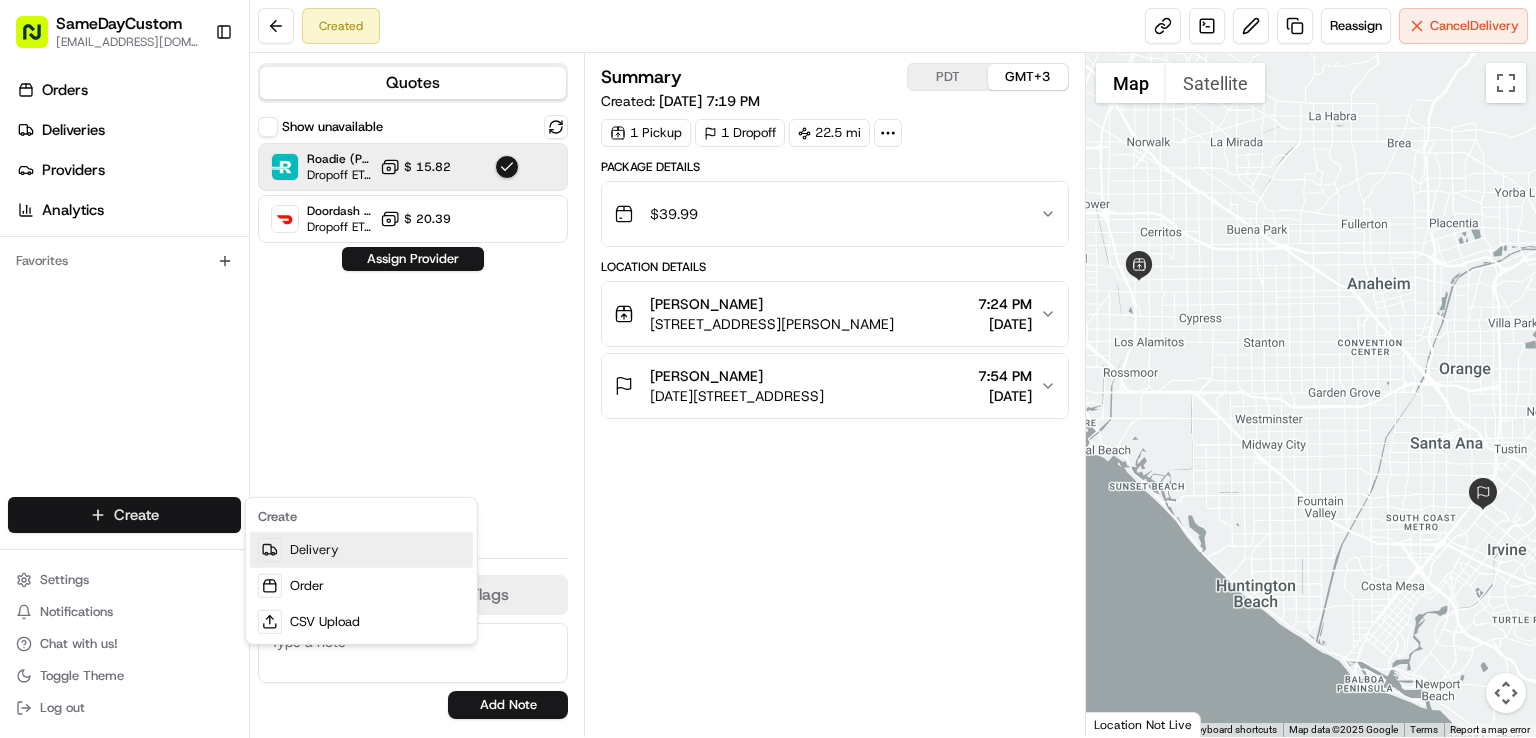 click on "Delivery" at bounding box center (361, 550) 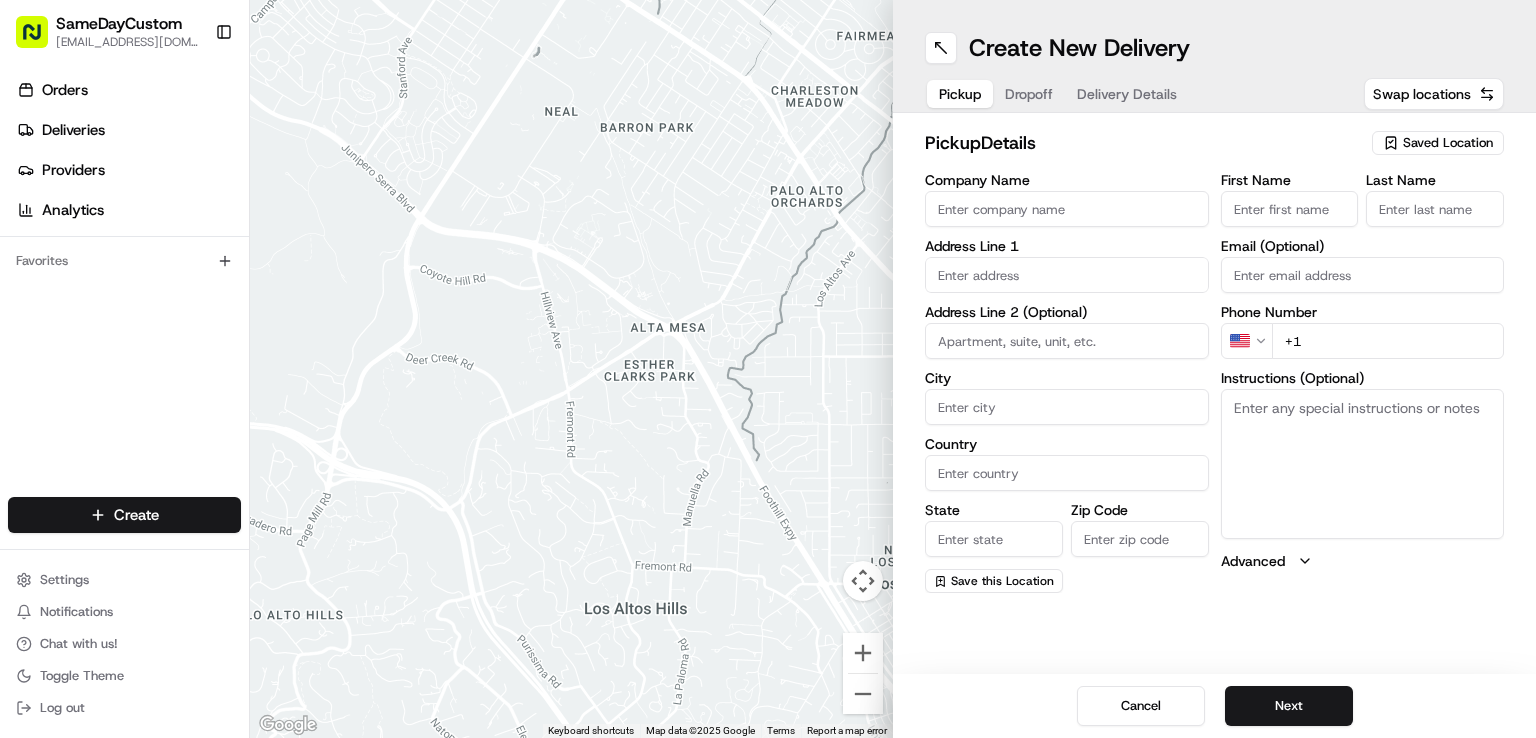 paste on "[DATE][STREET_ADDRESS][US_STATE]" 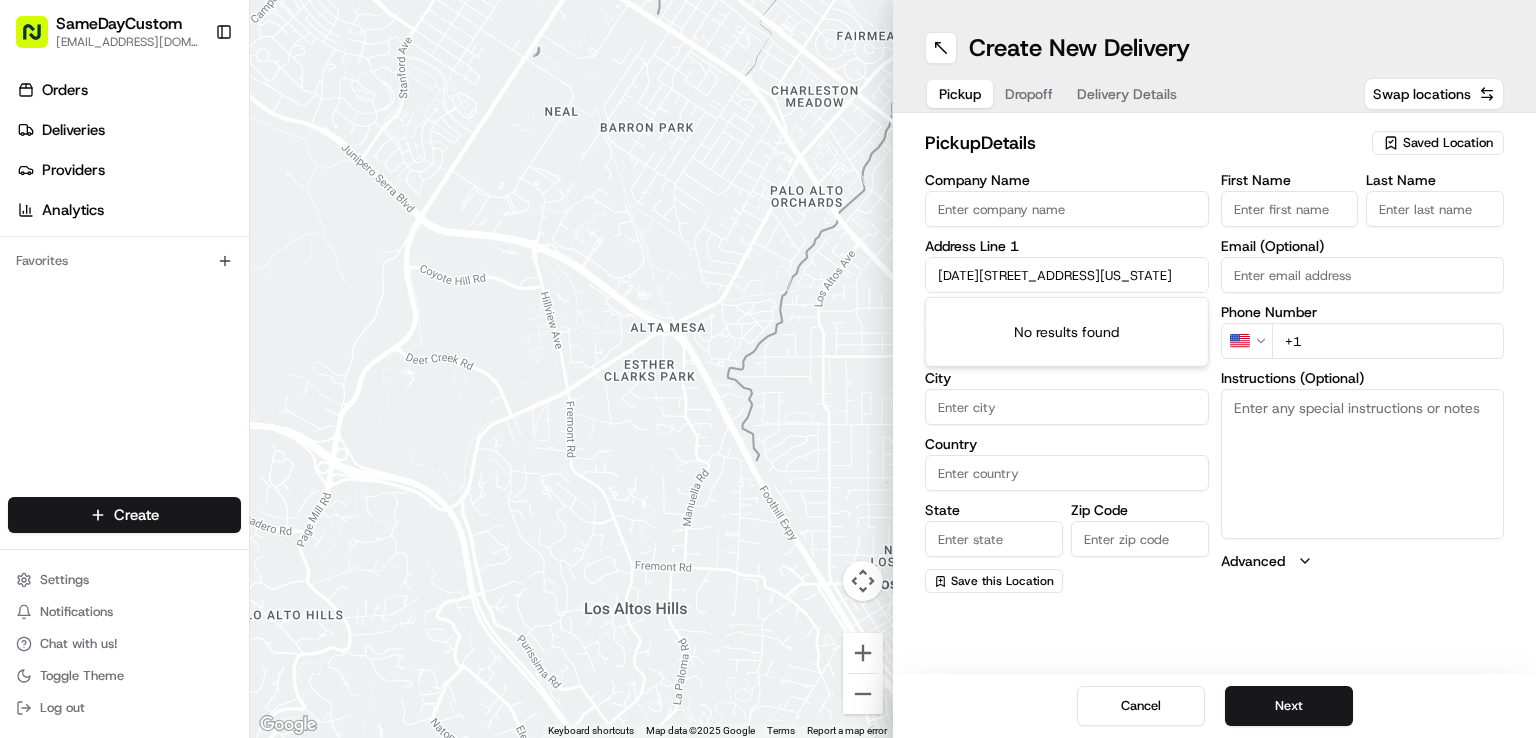 click on "[DATE][STREET_ADDRESS][US_STATE]" at bounding box center [1067, 275] 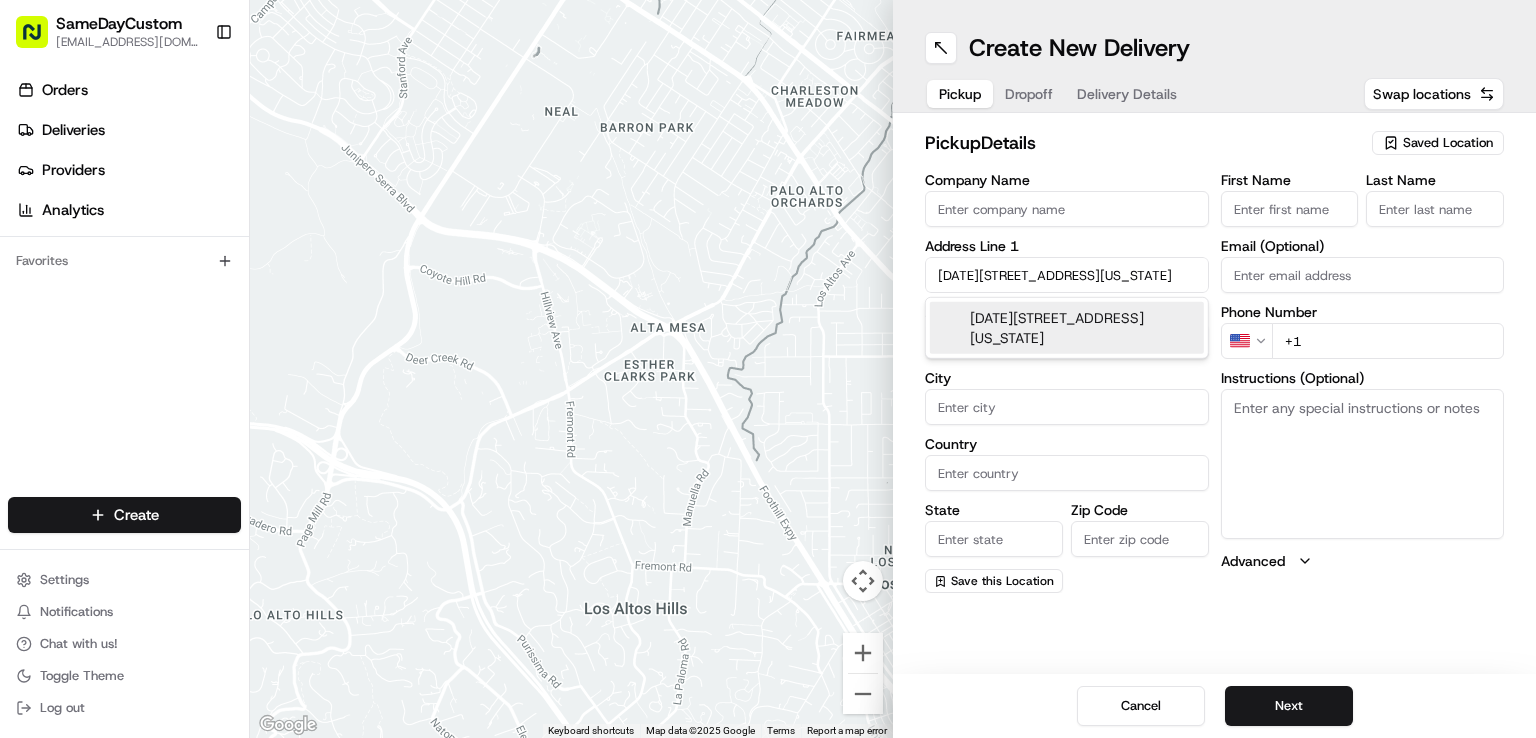 click on "[DATE][STREET_ADDRESS][US_STATE]" at bounding box center (1067, 328) 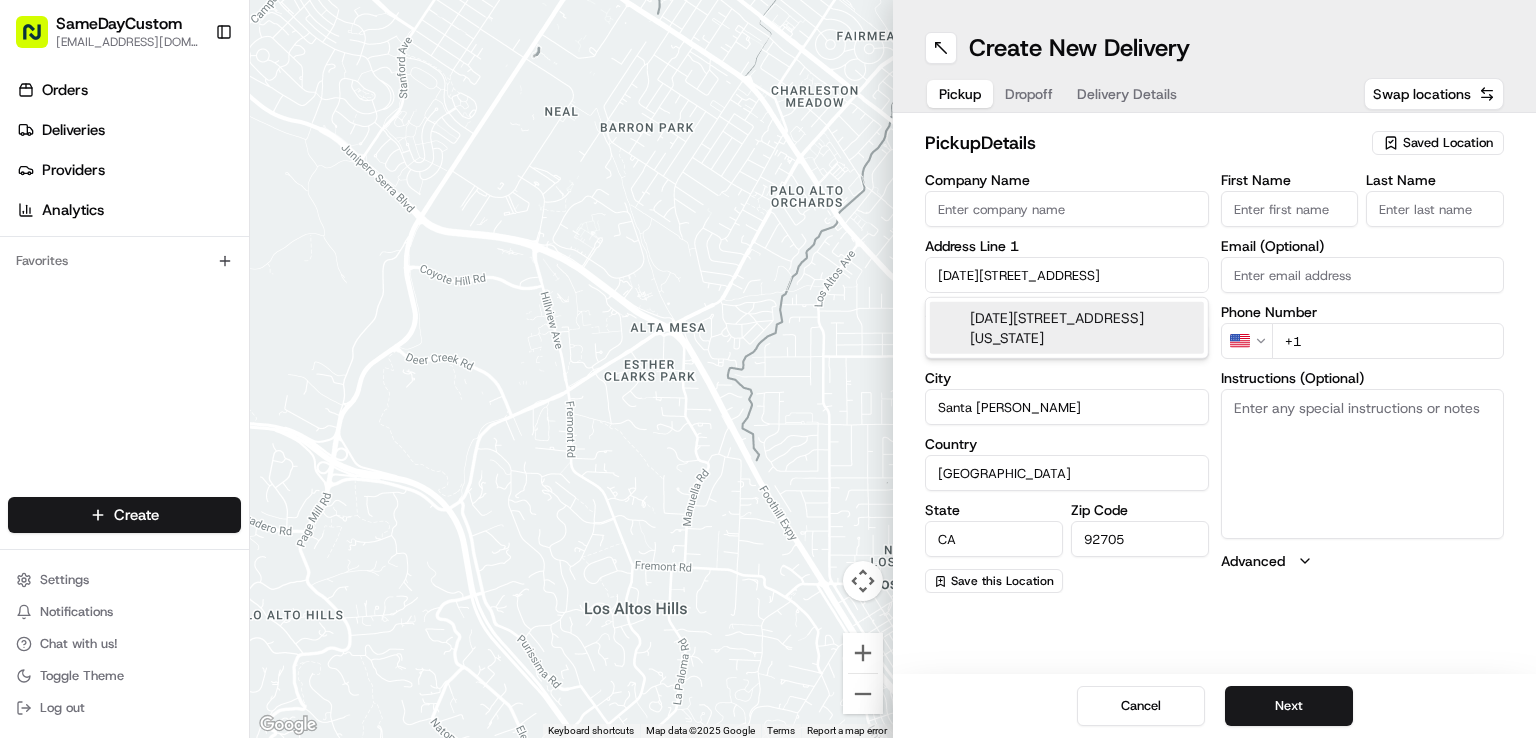type on "[DATE][STREET_ADDRESS]" 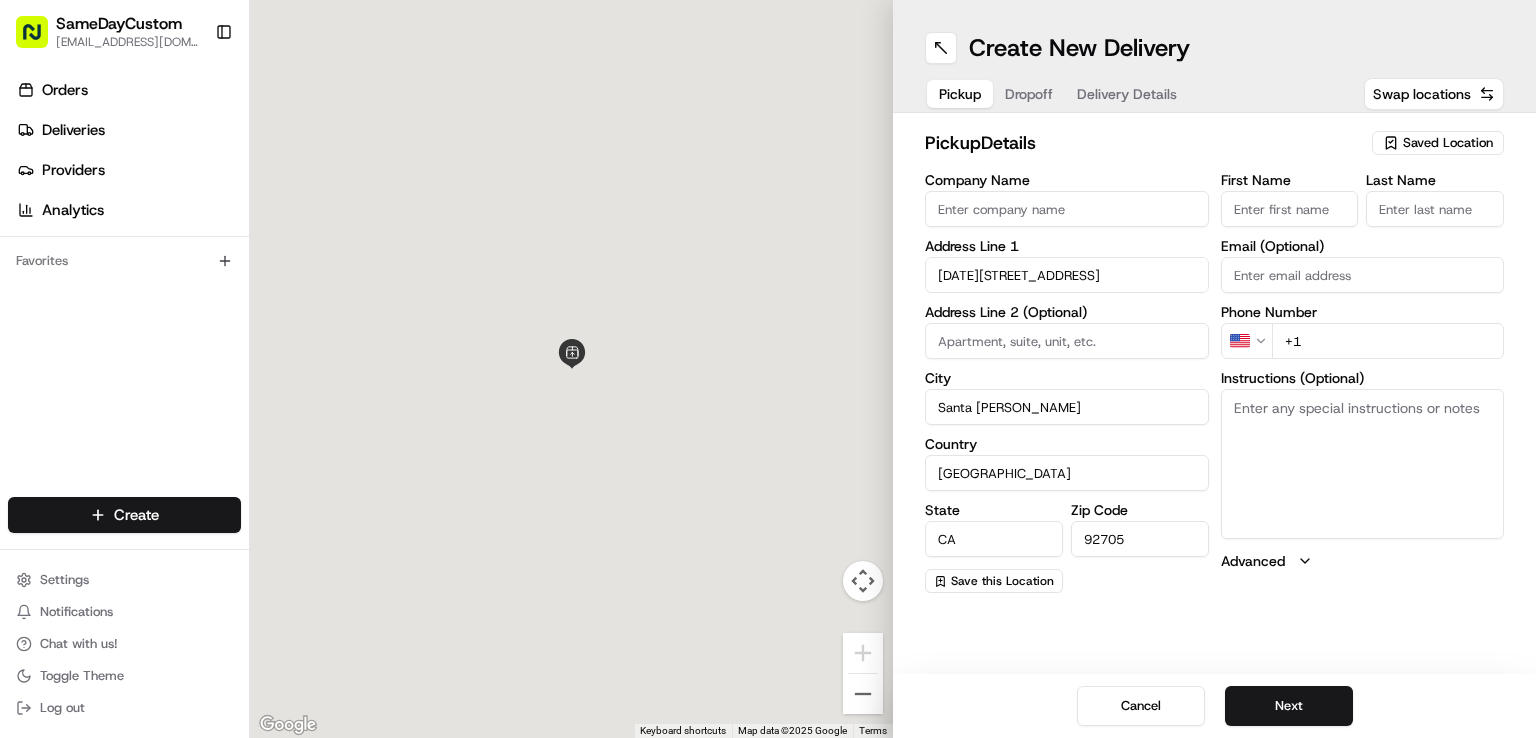 scroll, scrollTop: 0, scrollLeft: 0, axis: both 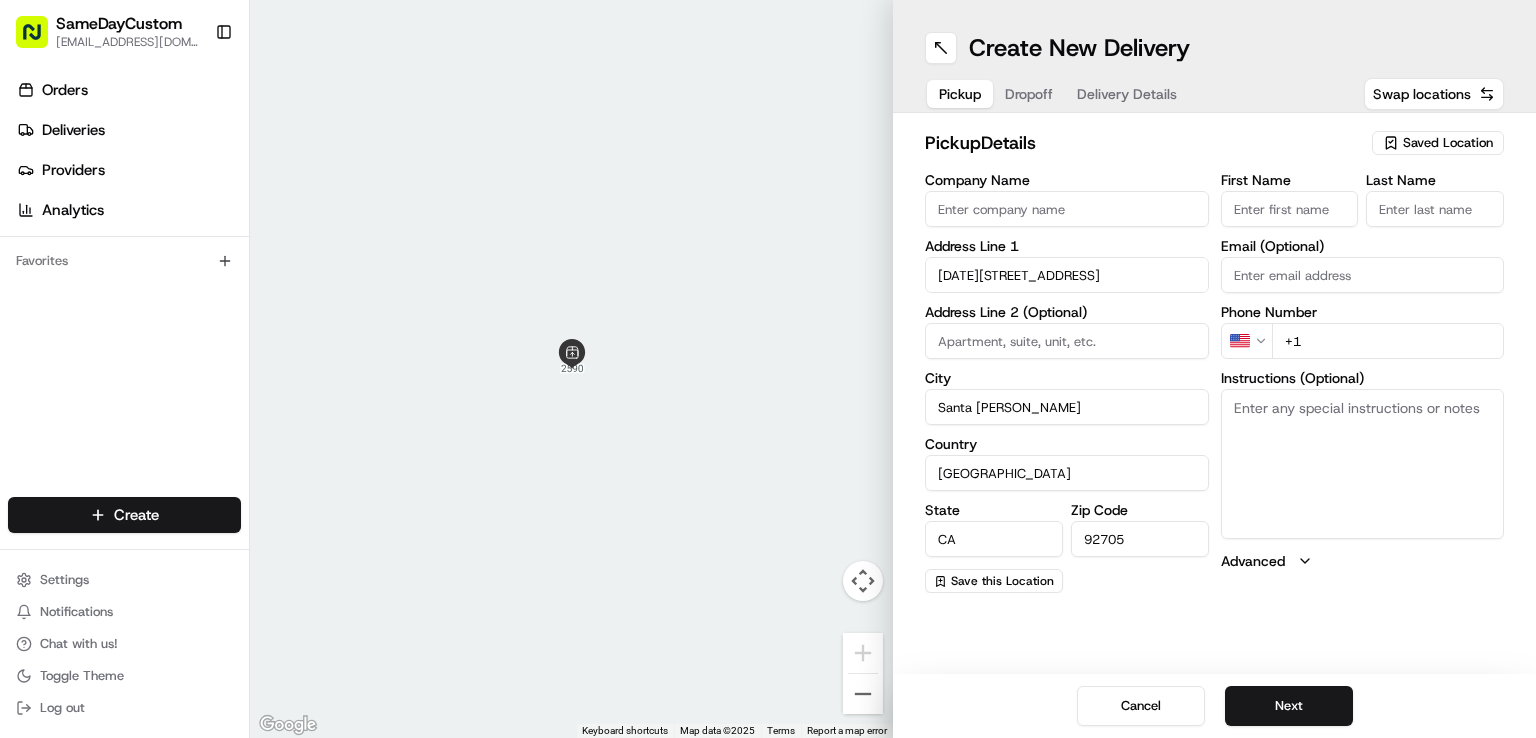 paste on "2164" 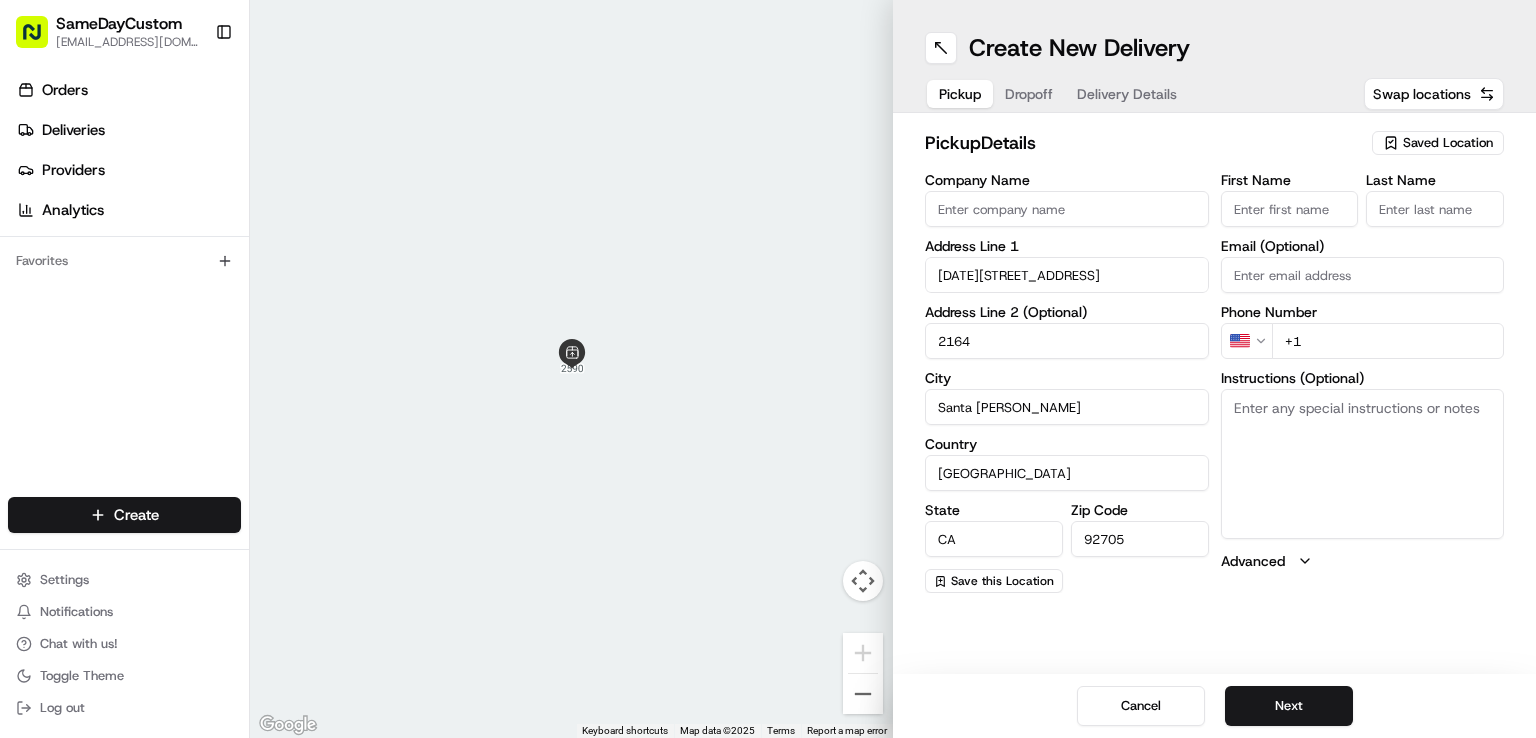 type on "2164" 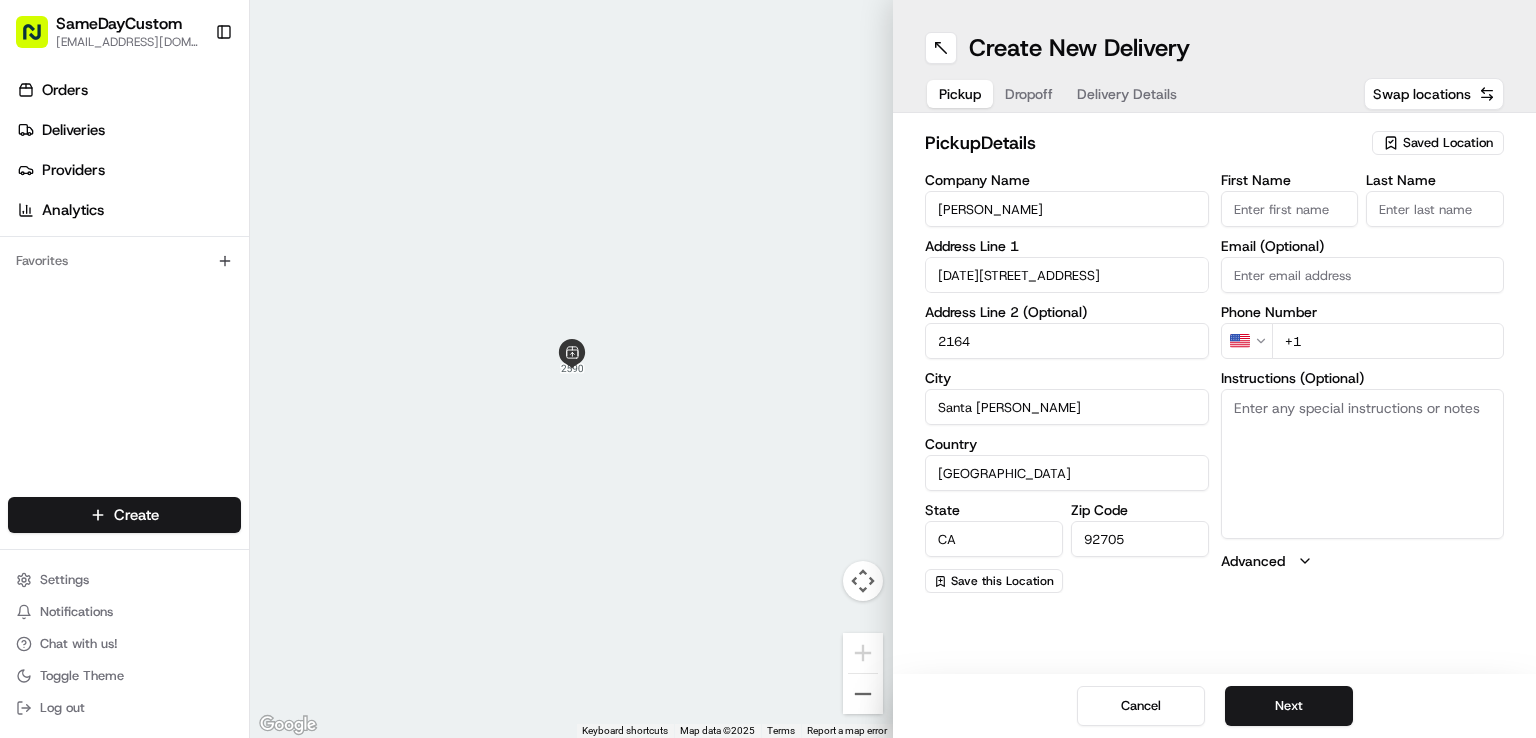 click on "[PERSON_NAME]" at bounding box center [1067, 209] 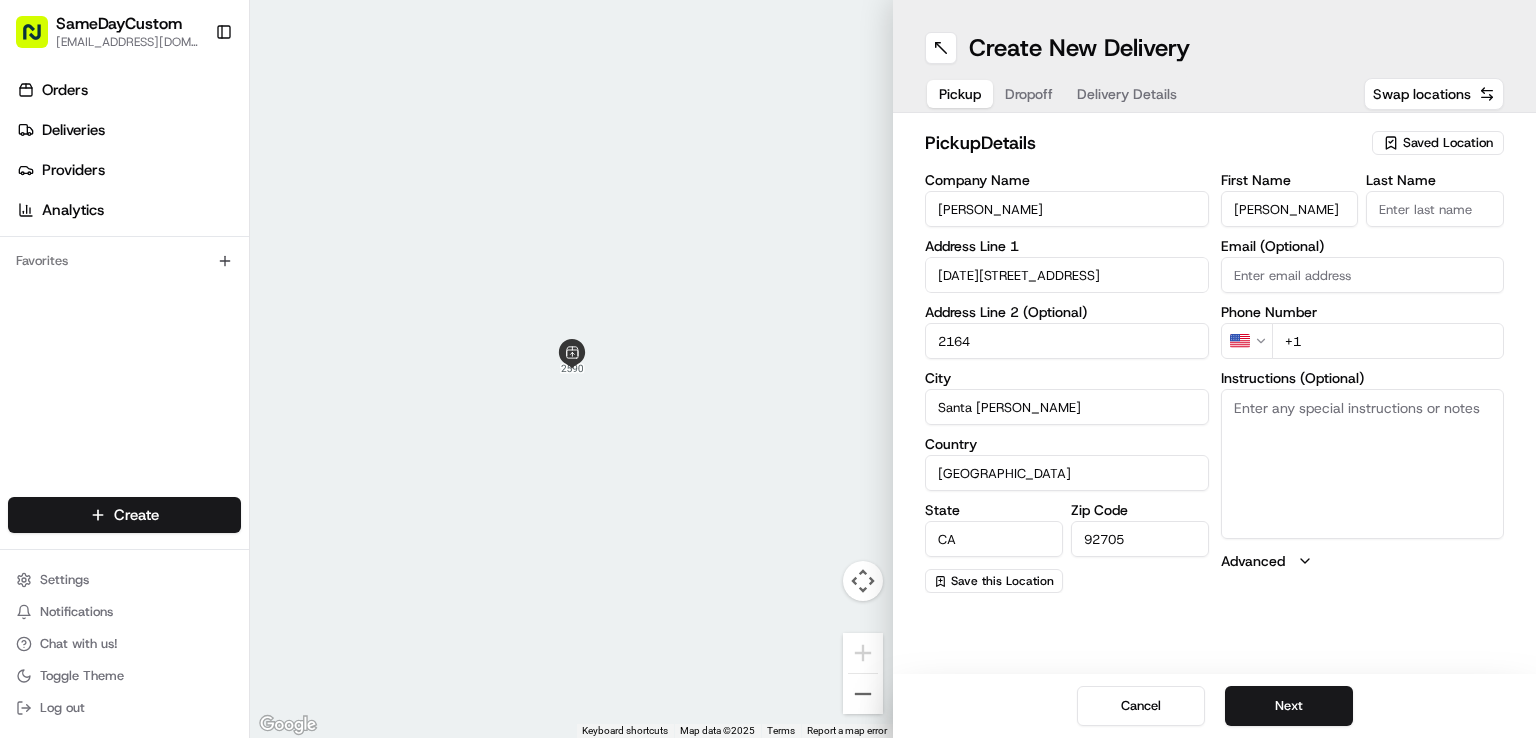 click on "[PERSON_NAME]" at bounding box center [1290, 209] 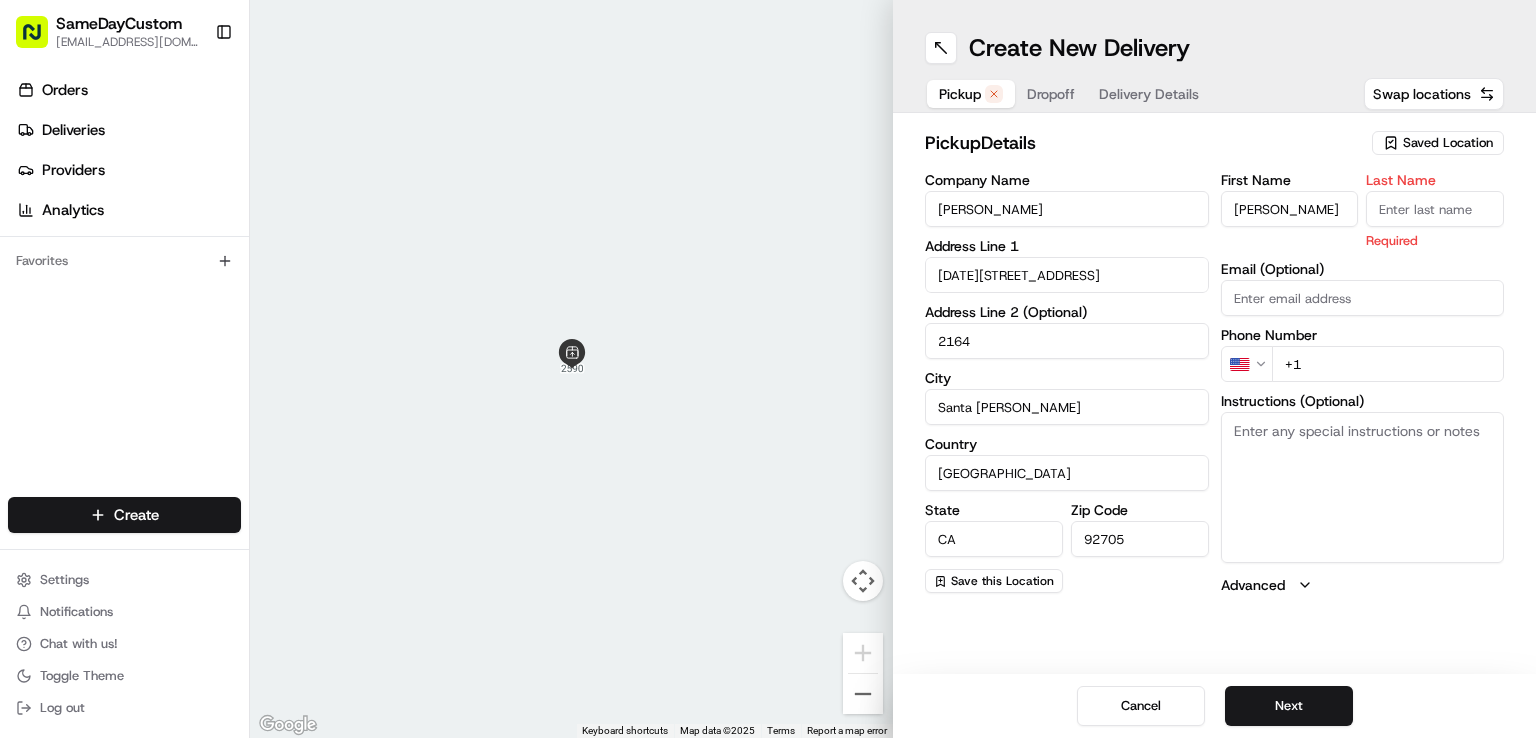 paste on "[PERSON_NAME]" 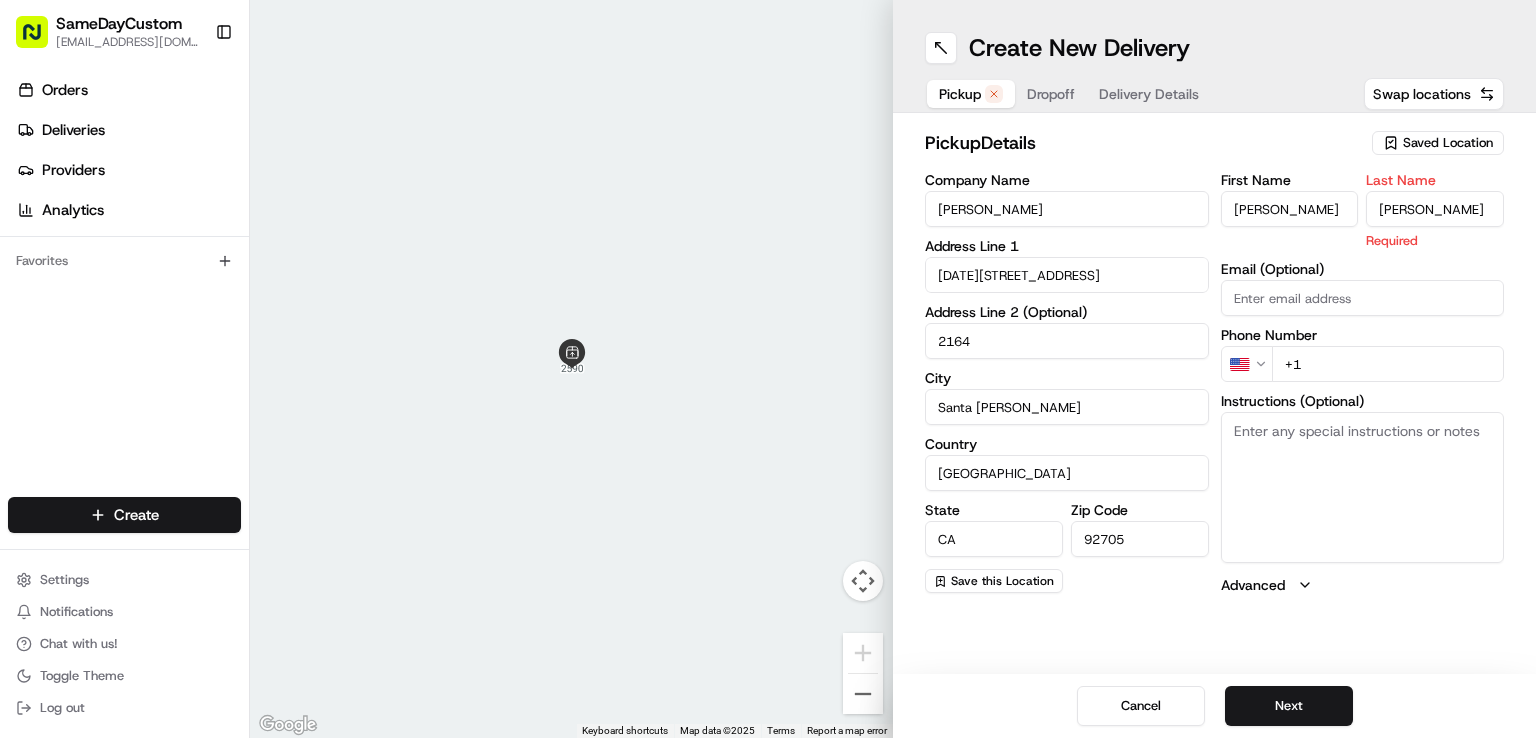 click on "[PERSON_NAME]" at bounding box center [1435, 209] 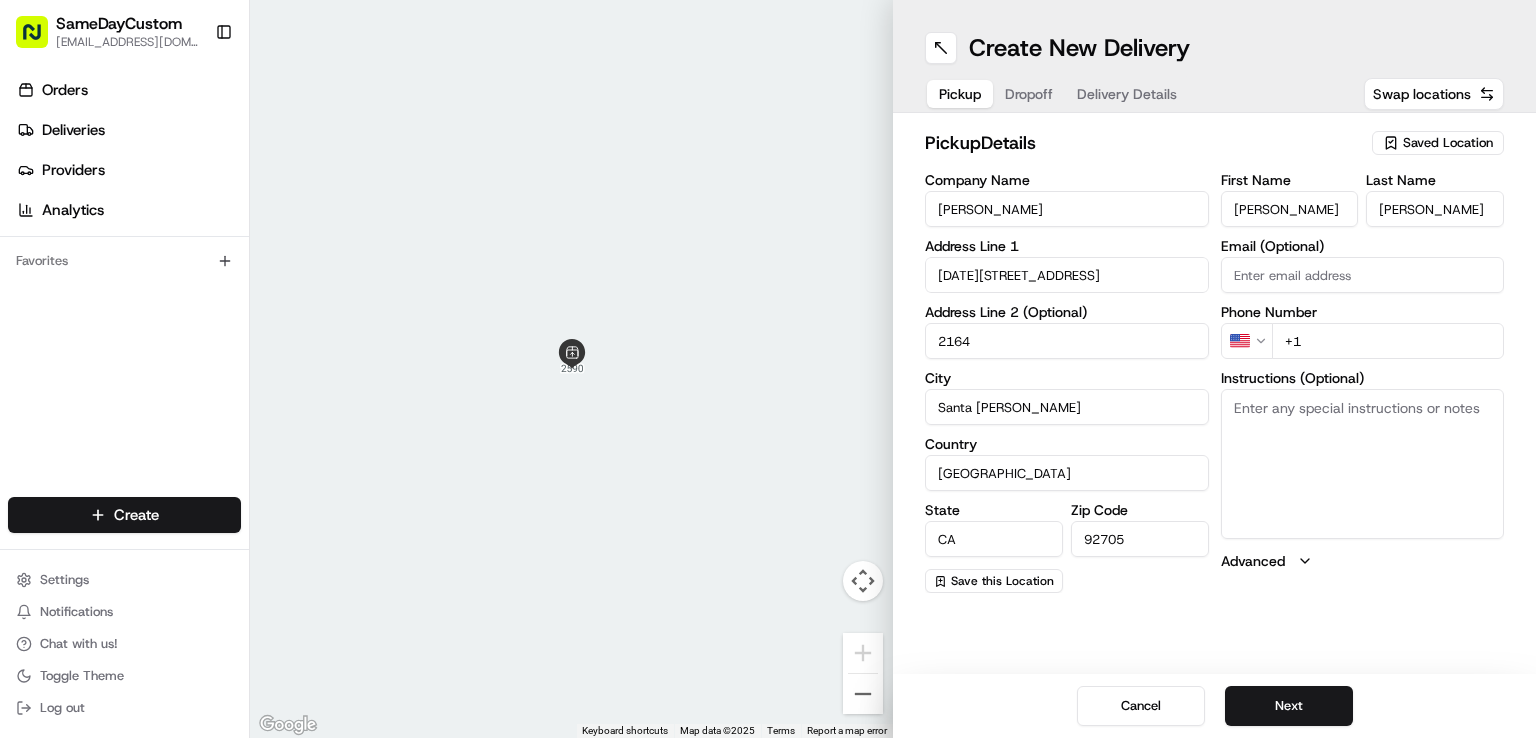 click on "+1" at bounding box center [1388, 341] 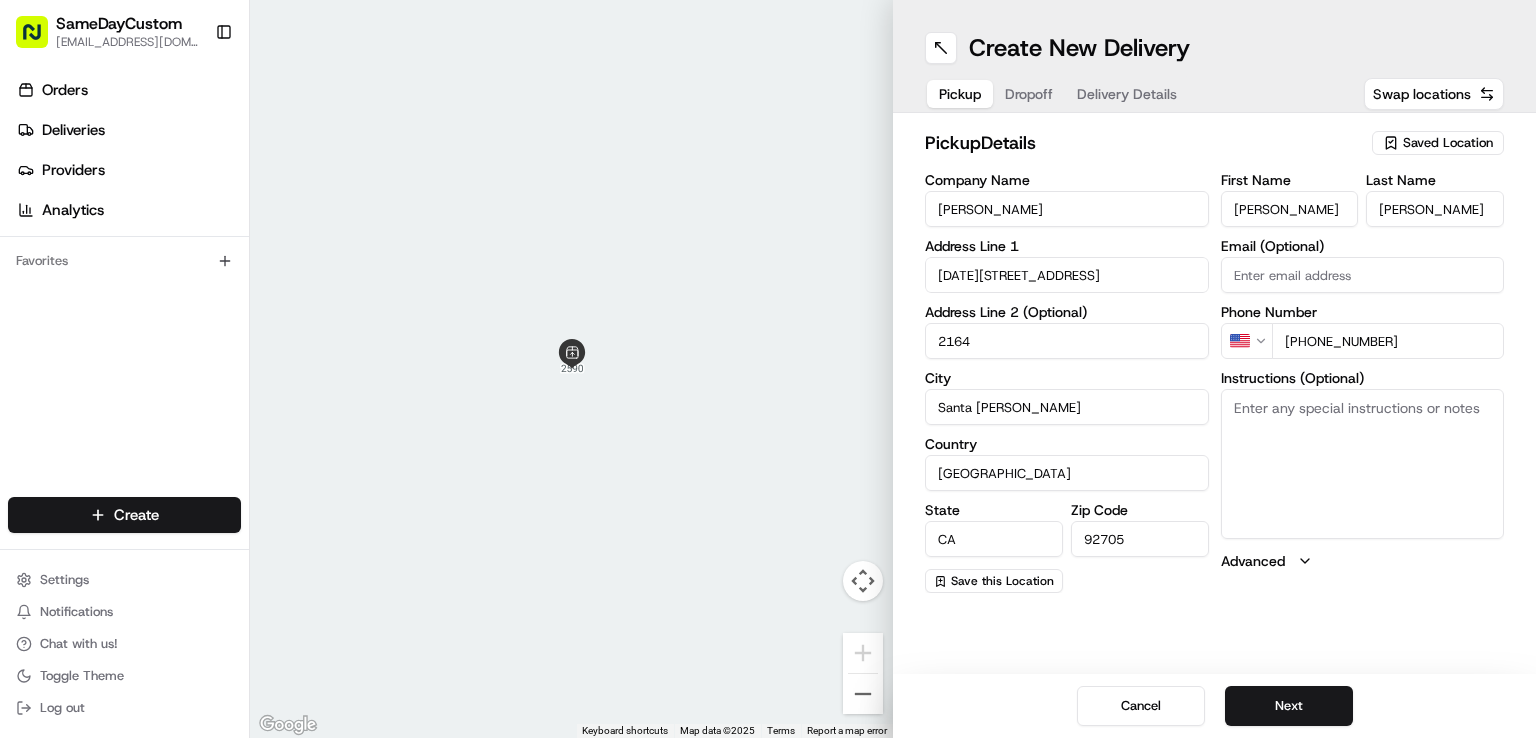 click on "[PHONE_NUMBER]" at bounding box center [1388, 341] 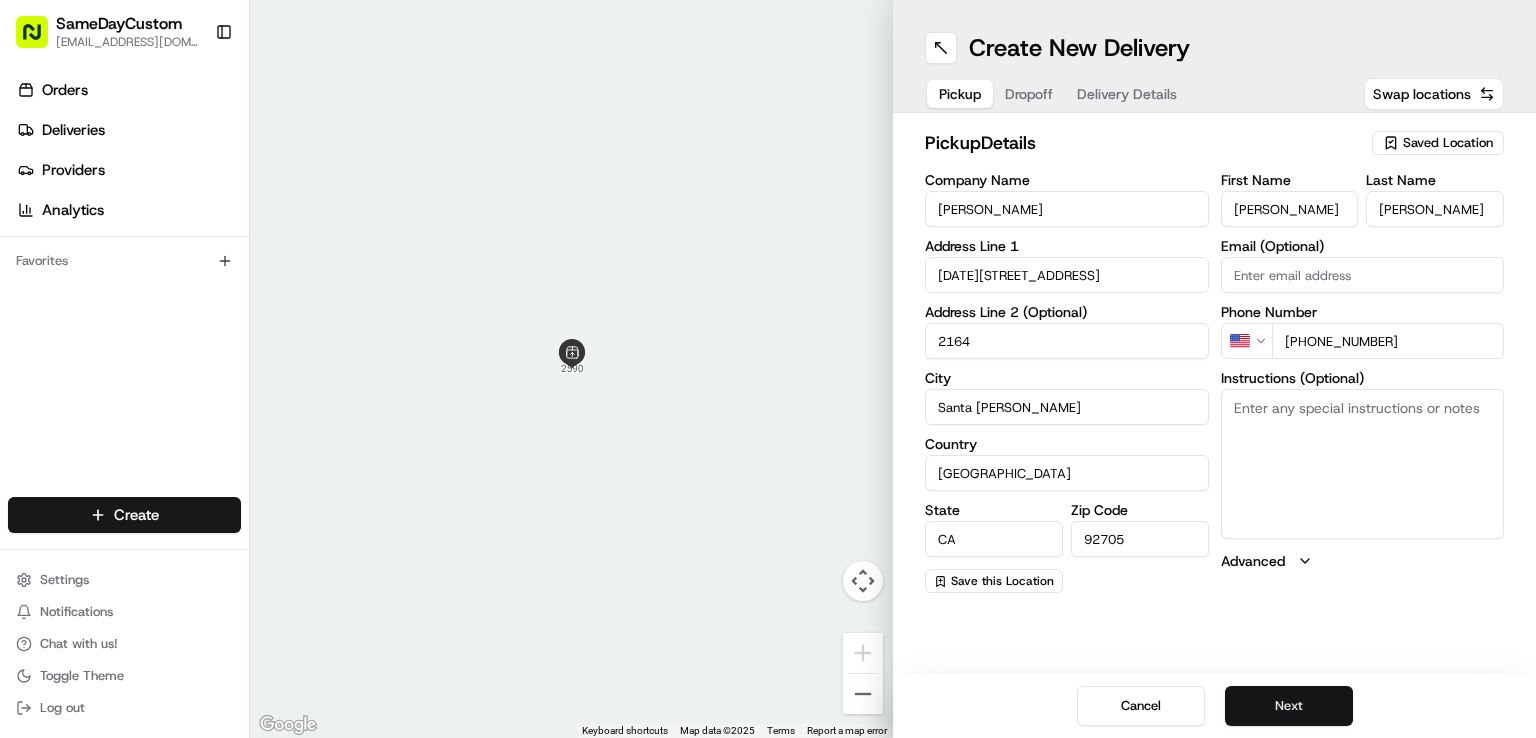 type on "[PHONE_NUMBER]" 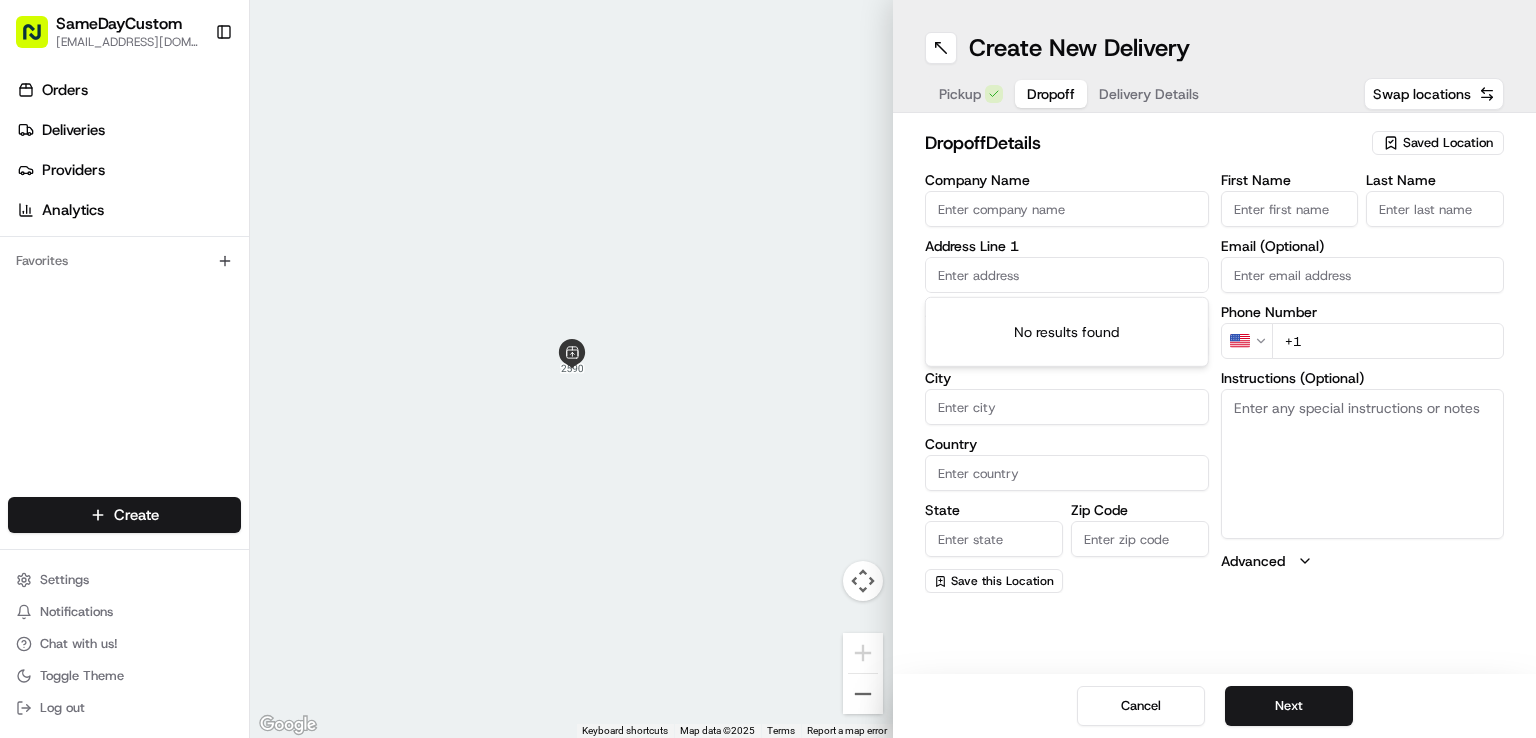paste on "[STREET_ADDRESS][PERSON_NAME][US_STATE]" 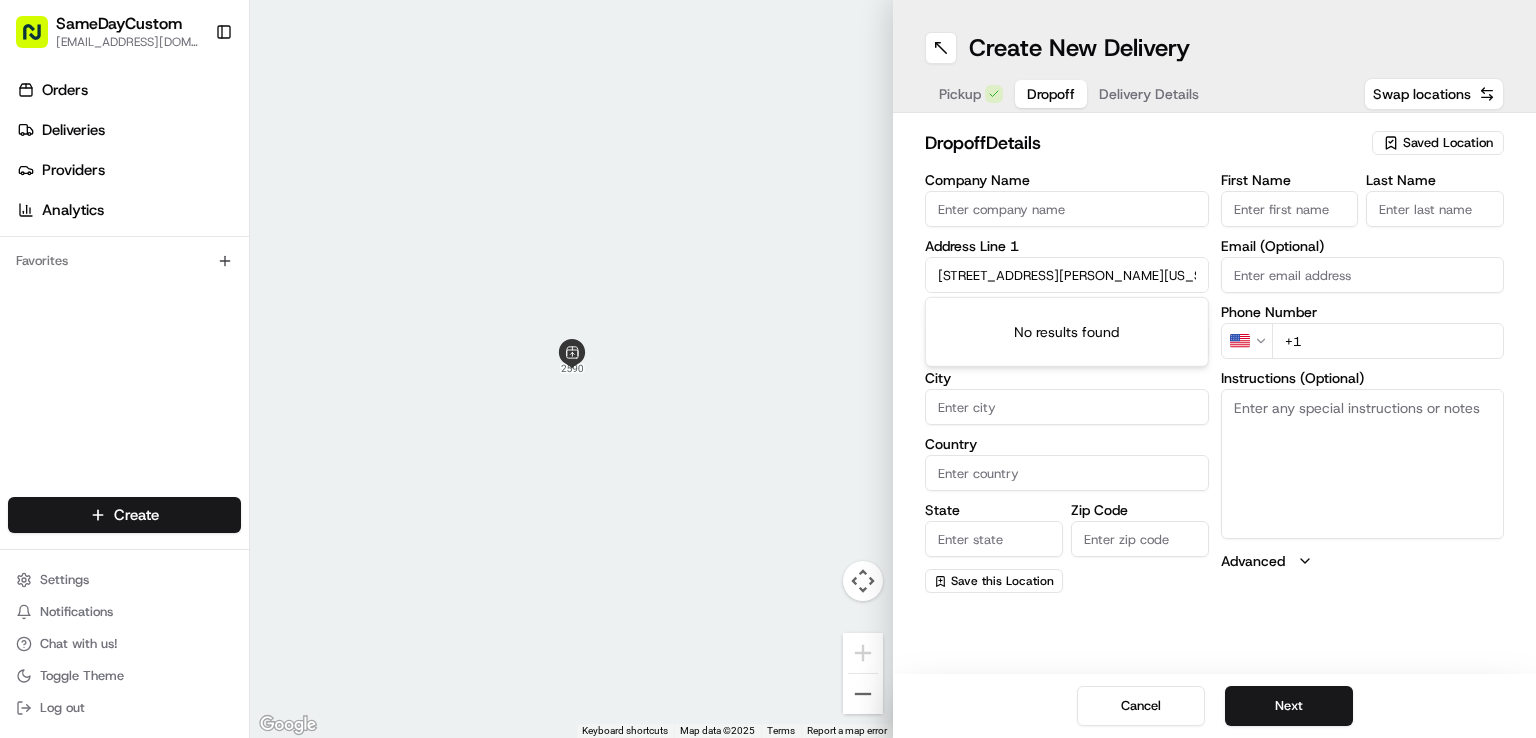 click on "[STREET_ADDRESS][PERSON_NAME][US_STATE]" at bounding box center (1067, 275) 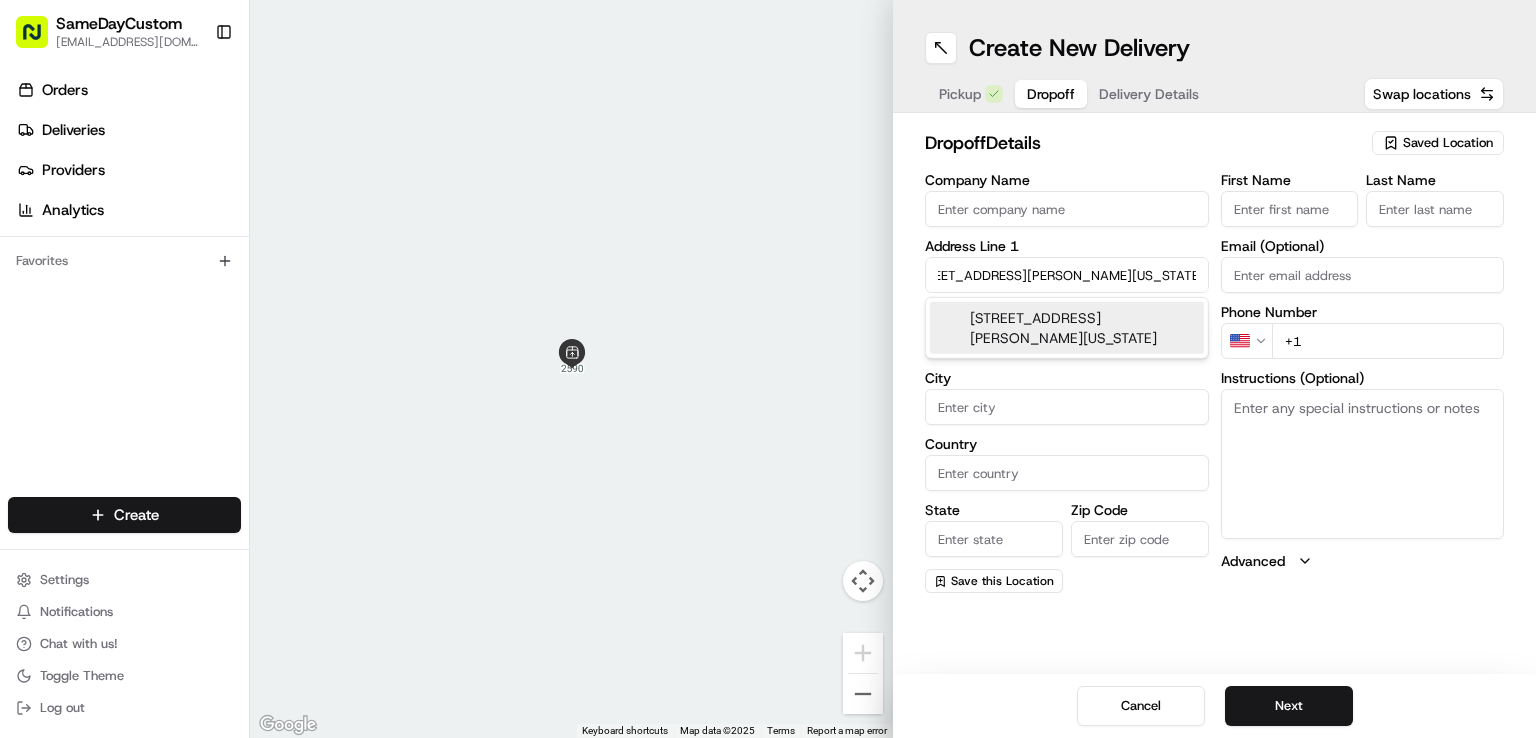 click on "[STREET_ADDRESS][PERSON_NAME][US_STATE]" at bounding box center [1067, 328] 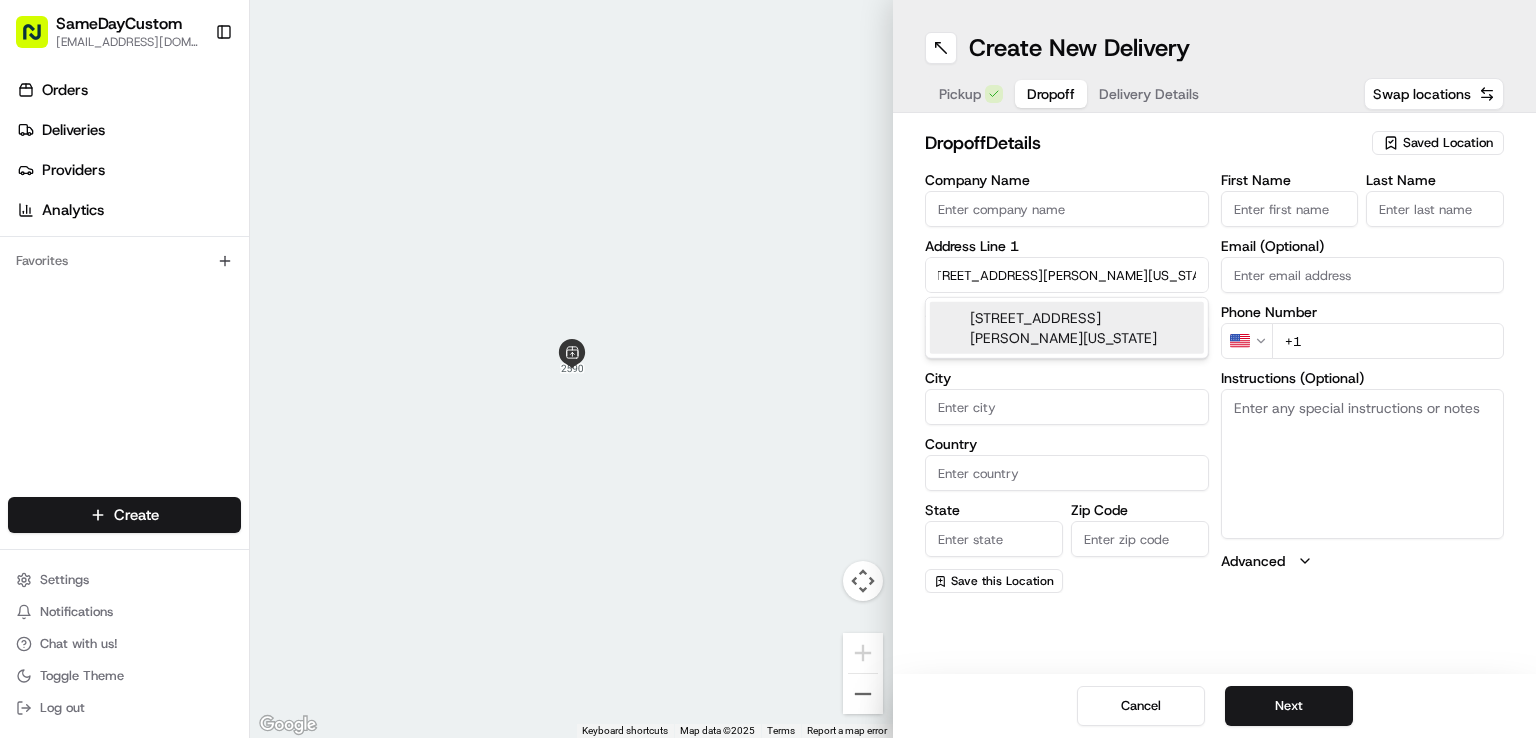 type on "[STREET_ADDRESS][PERSON_NAME]" 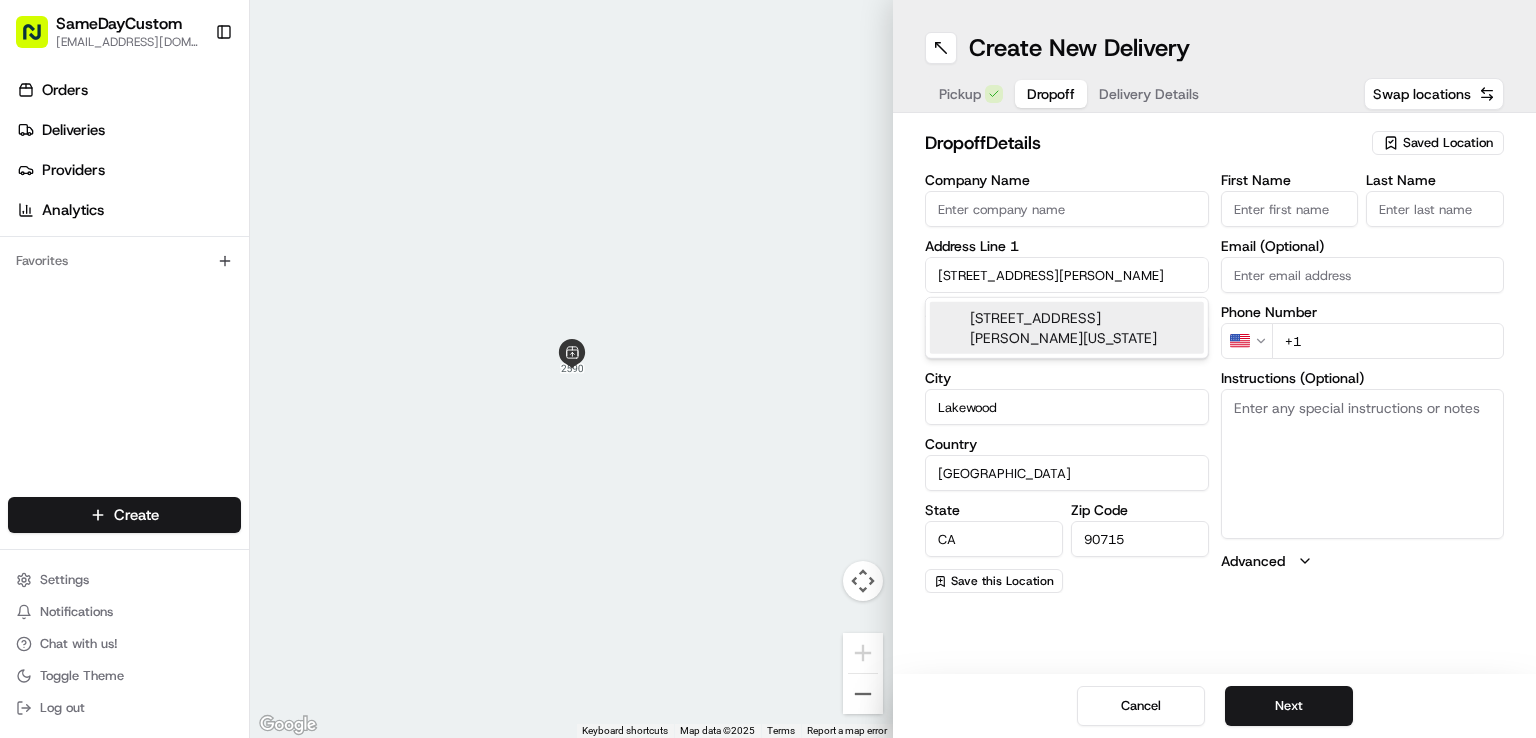 type on "[STREET_ADDRESS][PERSON_NAME]" 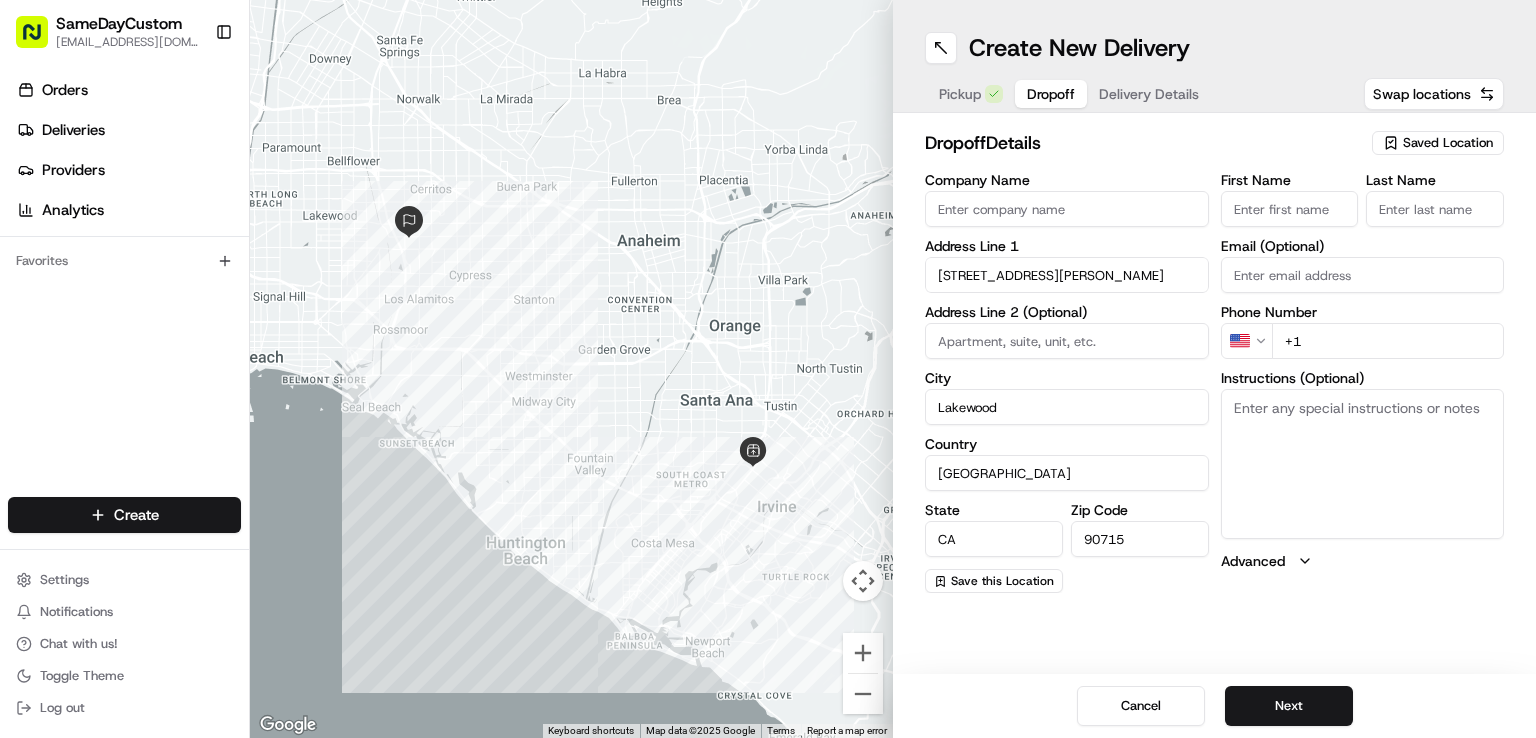 paste on "[PERSON_NAME]" 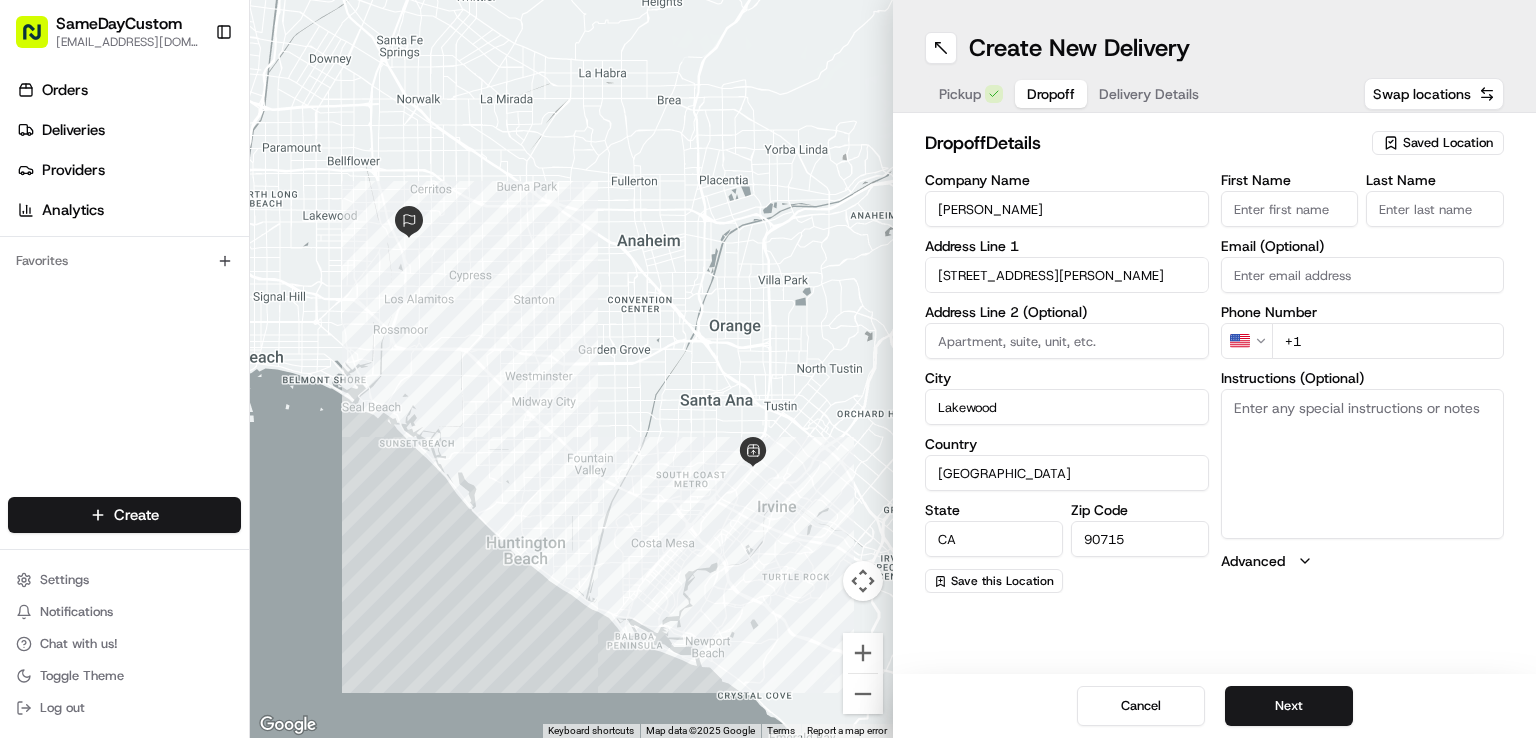 click on "[PERSON_NAME]" at bounding box center [1067, 209] 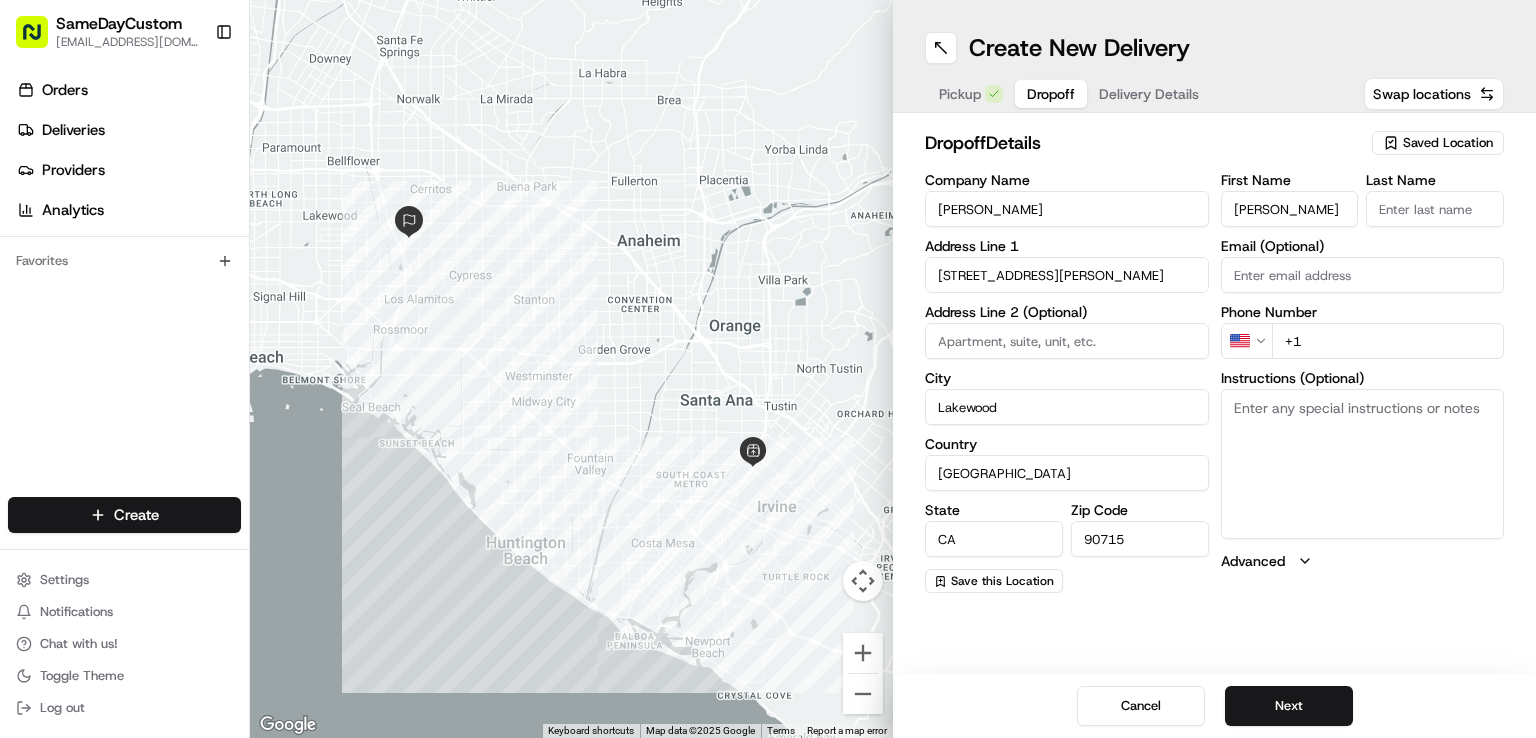 click on "[PERSON_NAME]" at bounding box center (1290, 209) 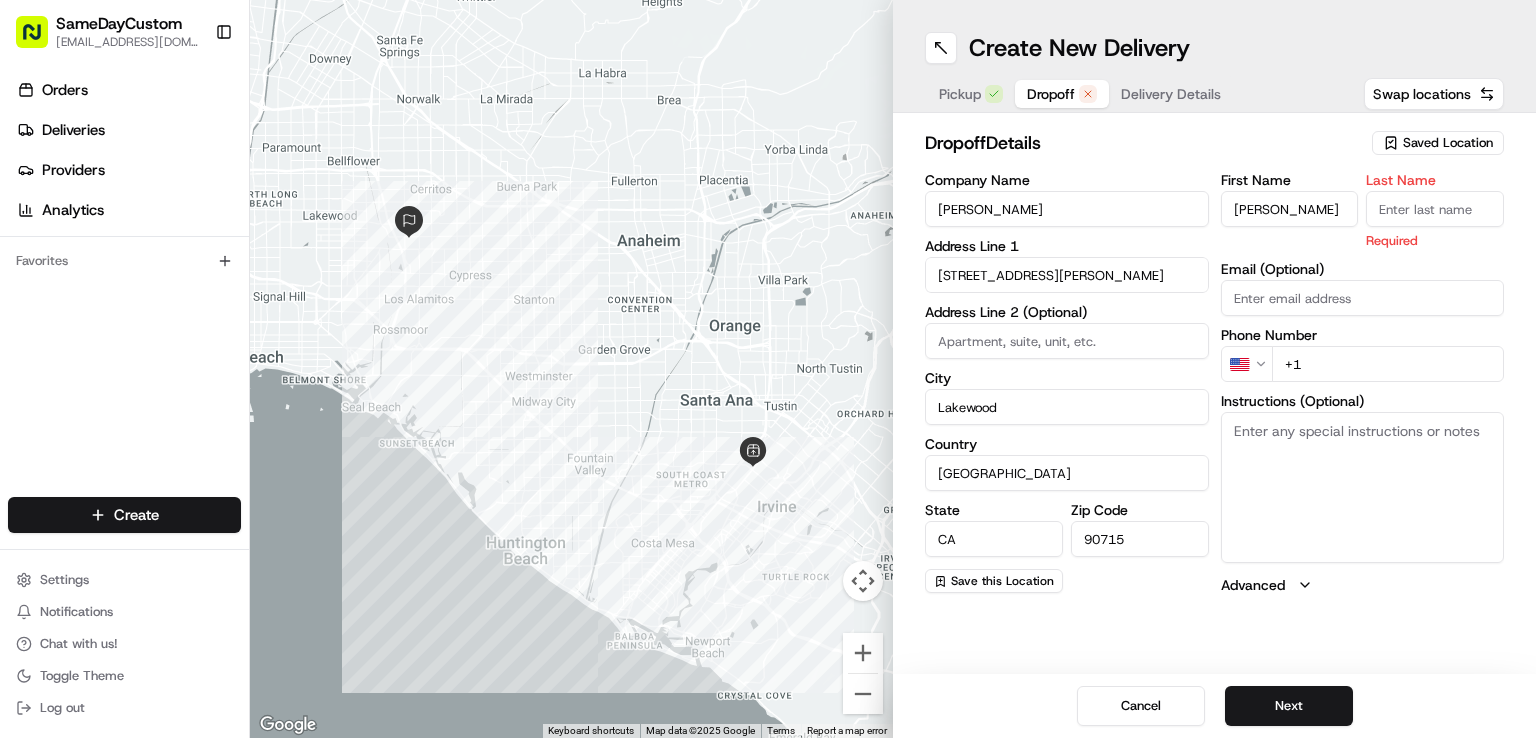 paste on "White" 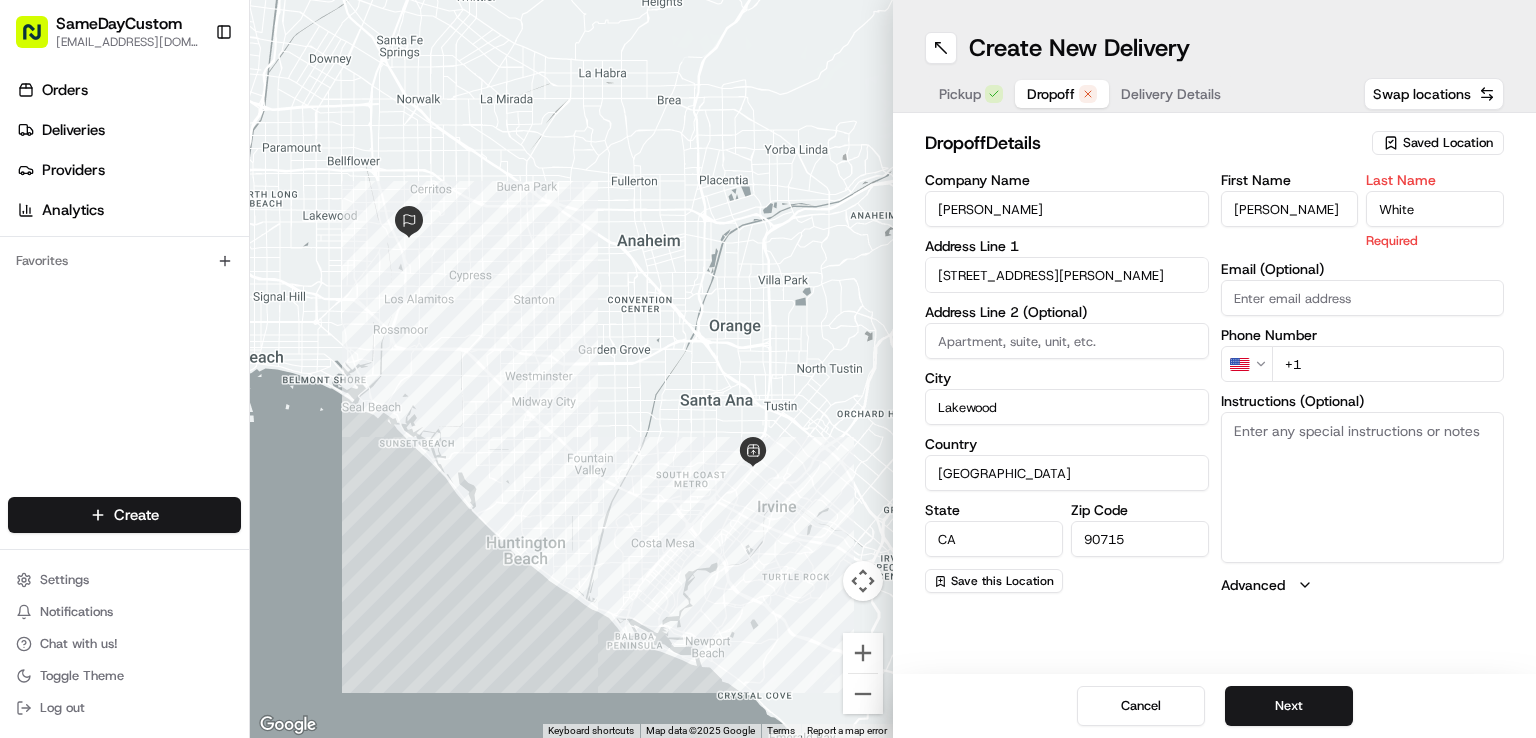 click on "White" at bounding box center [1435, 209] 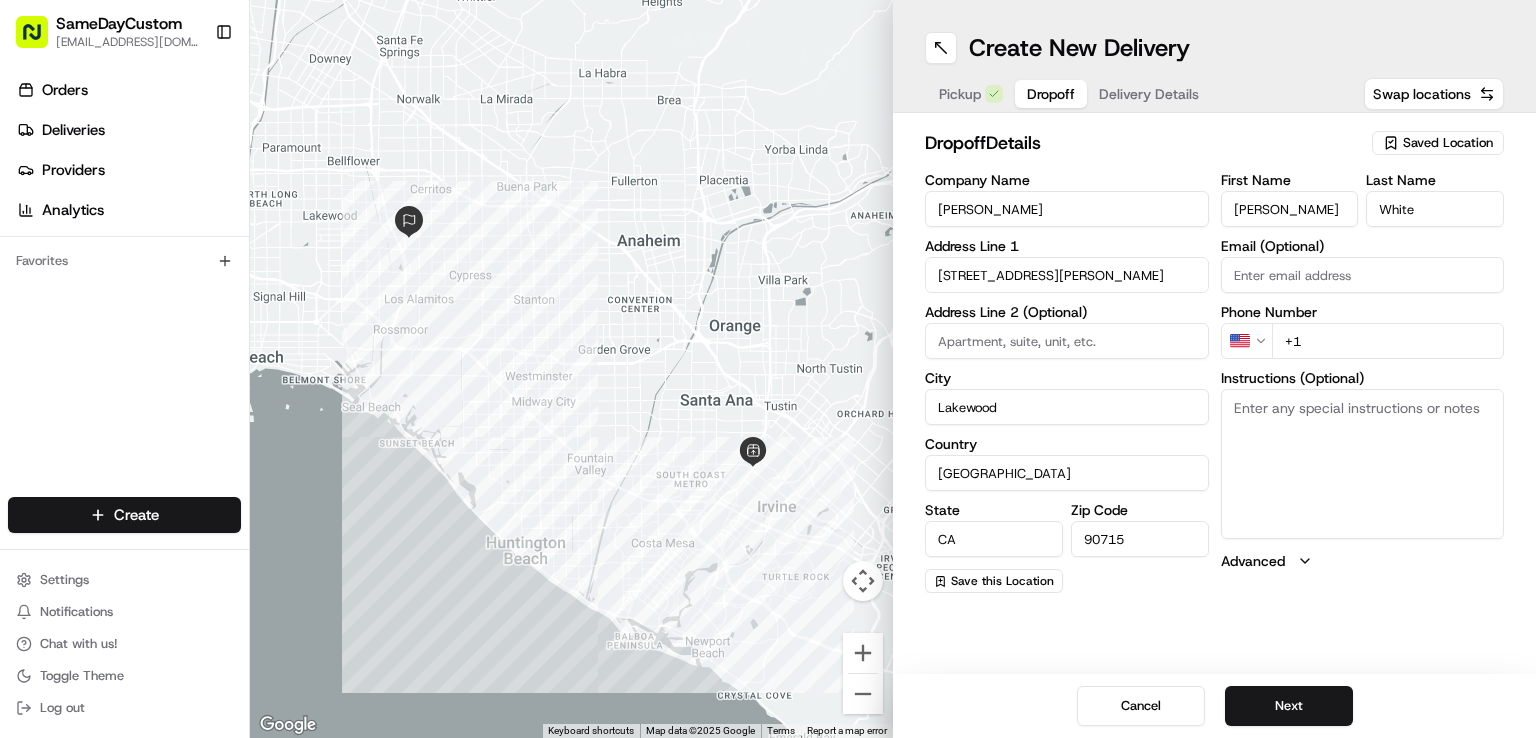 click on "Email (Optional)" at bounding box center (1363, 266) 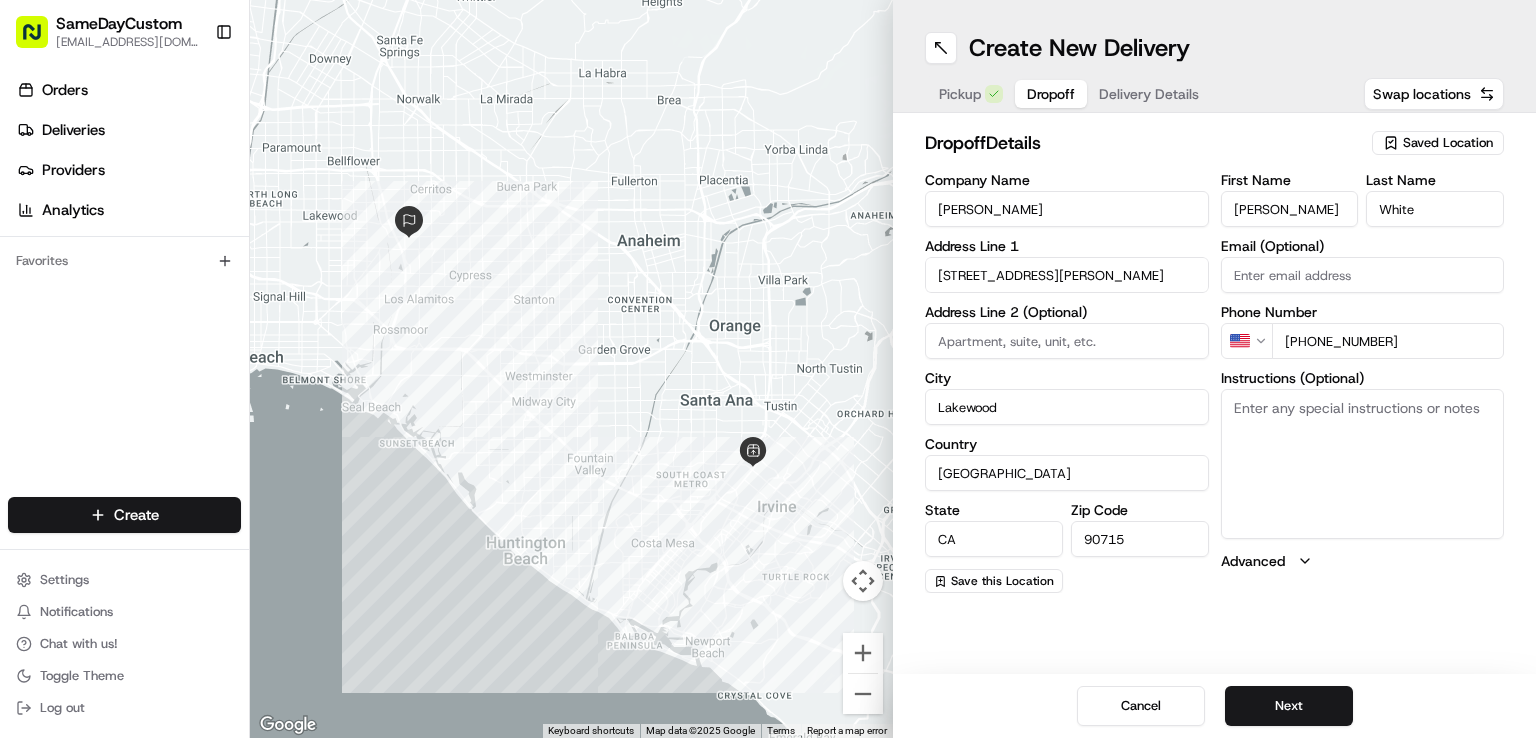 click on "[PHONE_NUMBER]" at bounding box center (1388, 341) 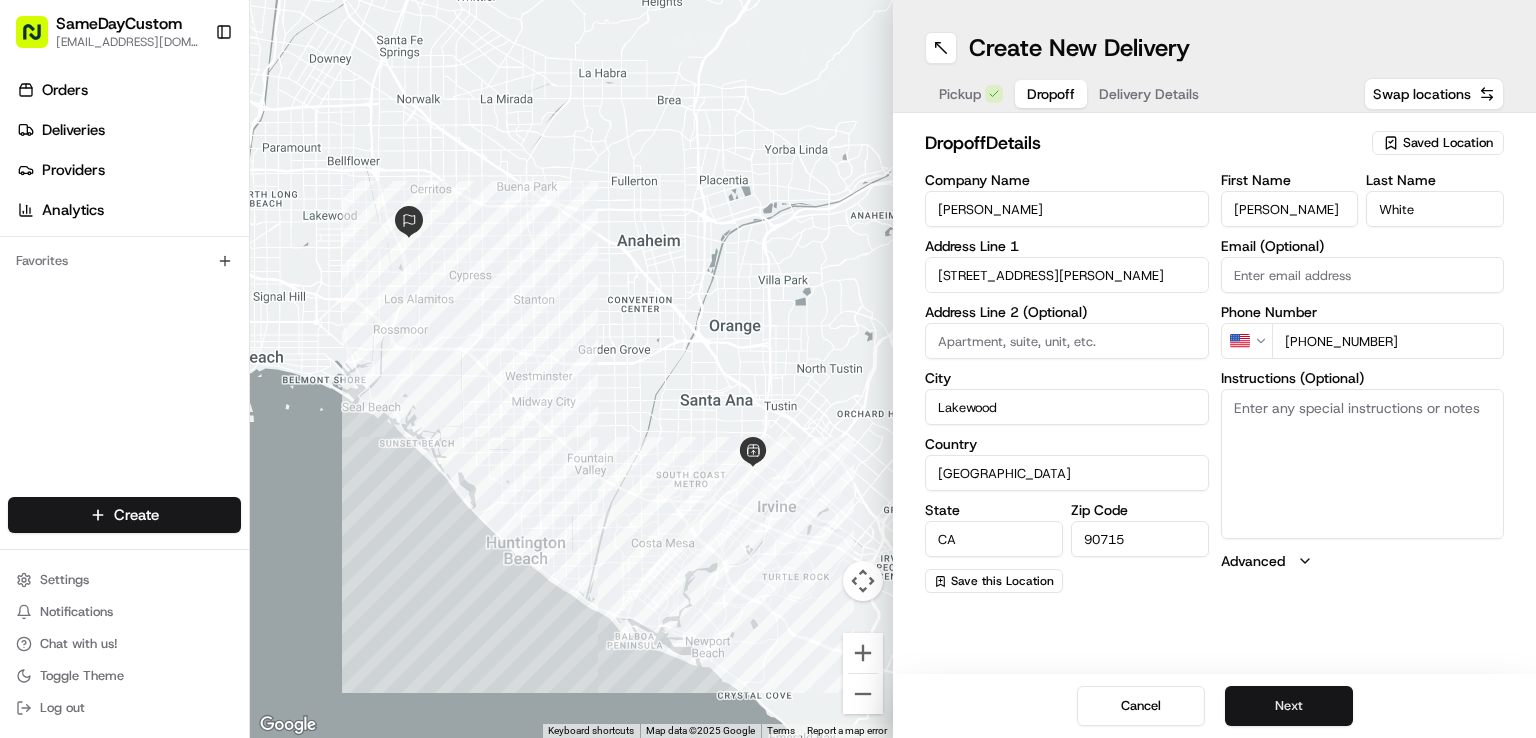 type on "[PHONE_NUMBER]" 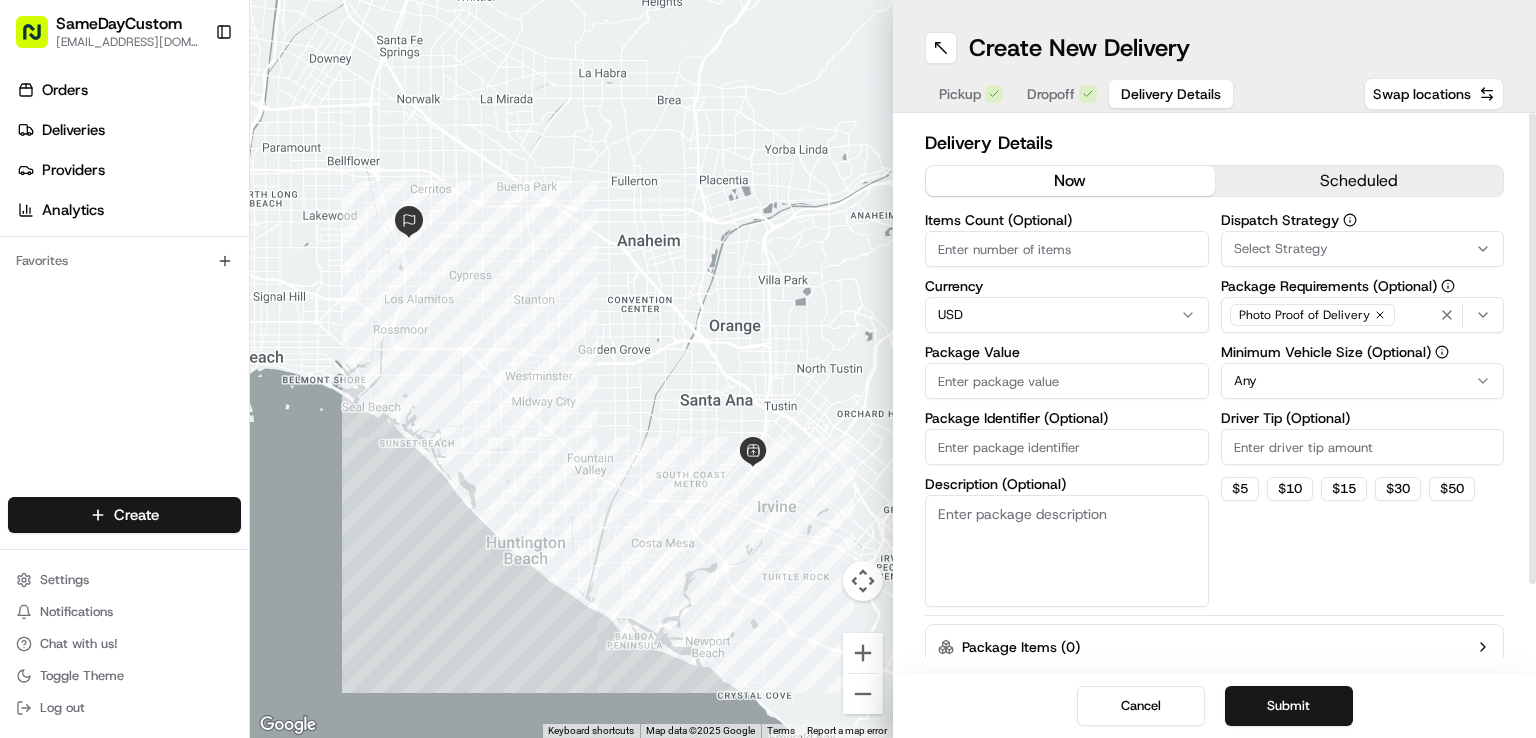 click on "Items Count (Optional)" at bounding box center (1067, 249) 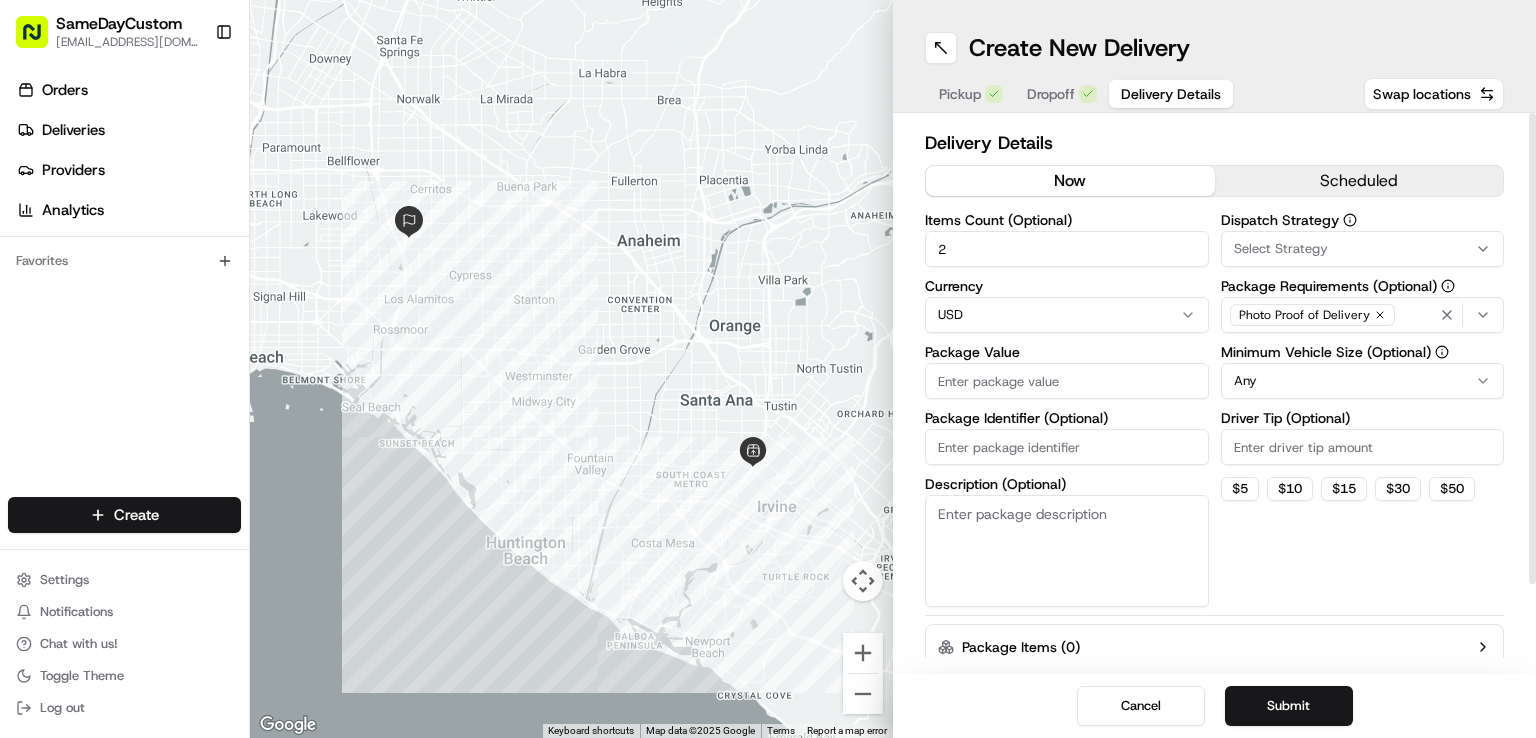 type on "2" 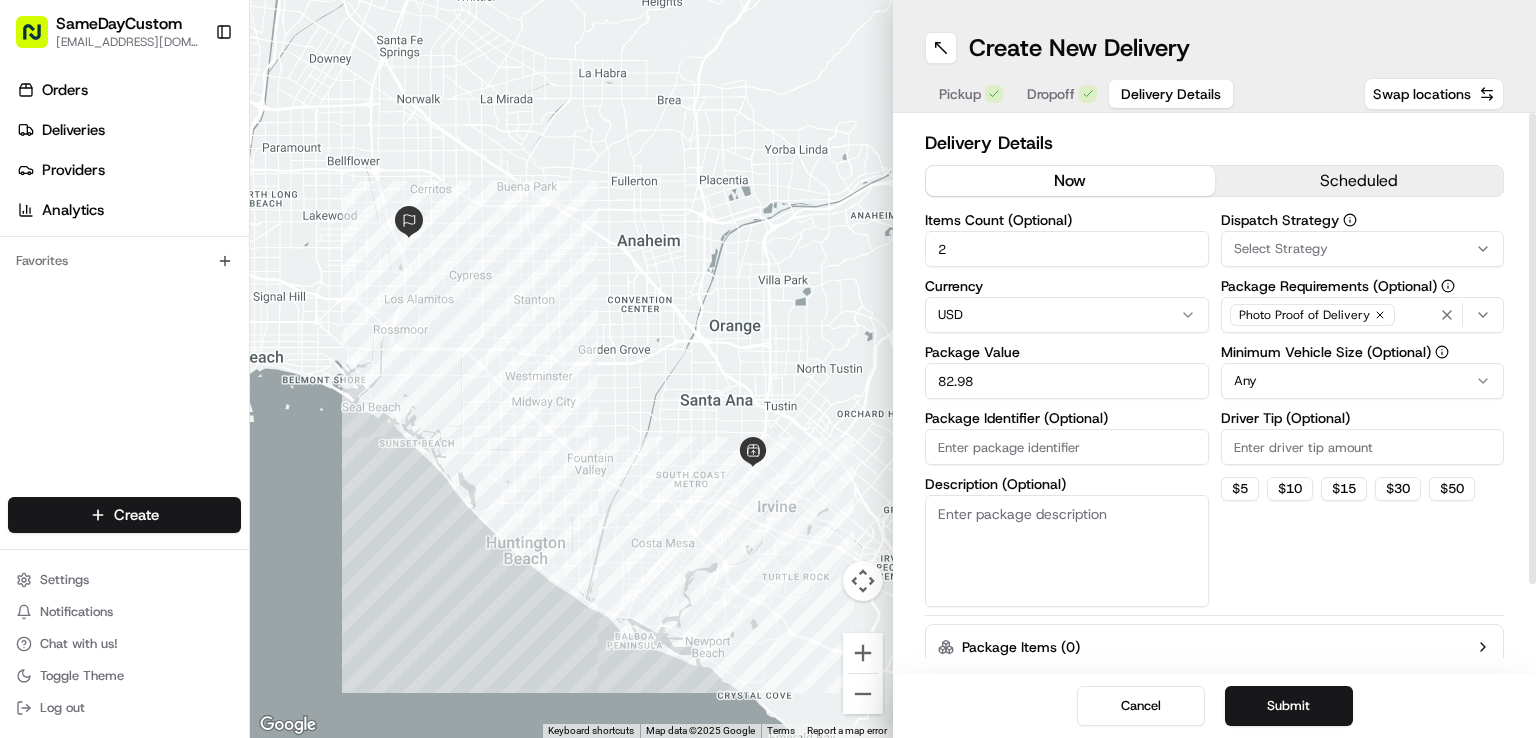 click on "82.98" at bounding box center (1067, 381) 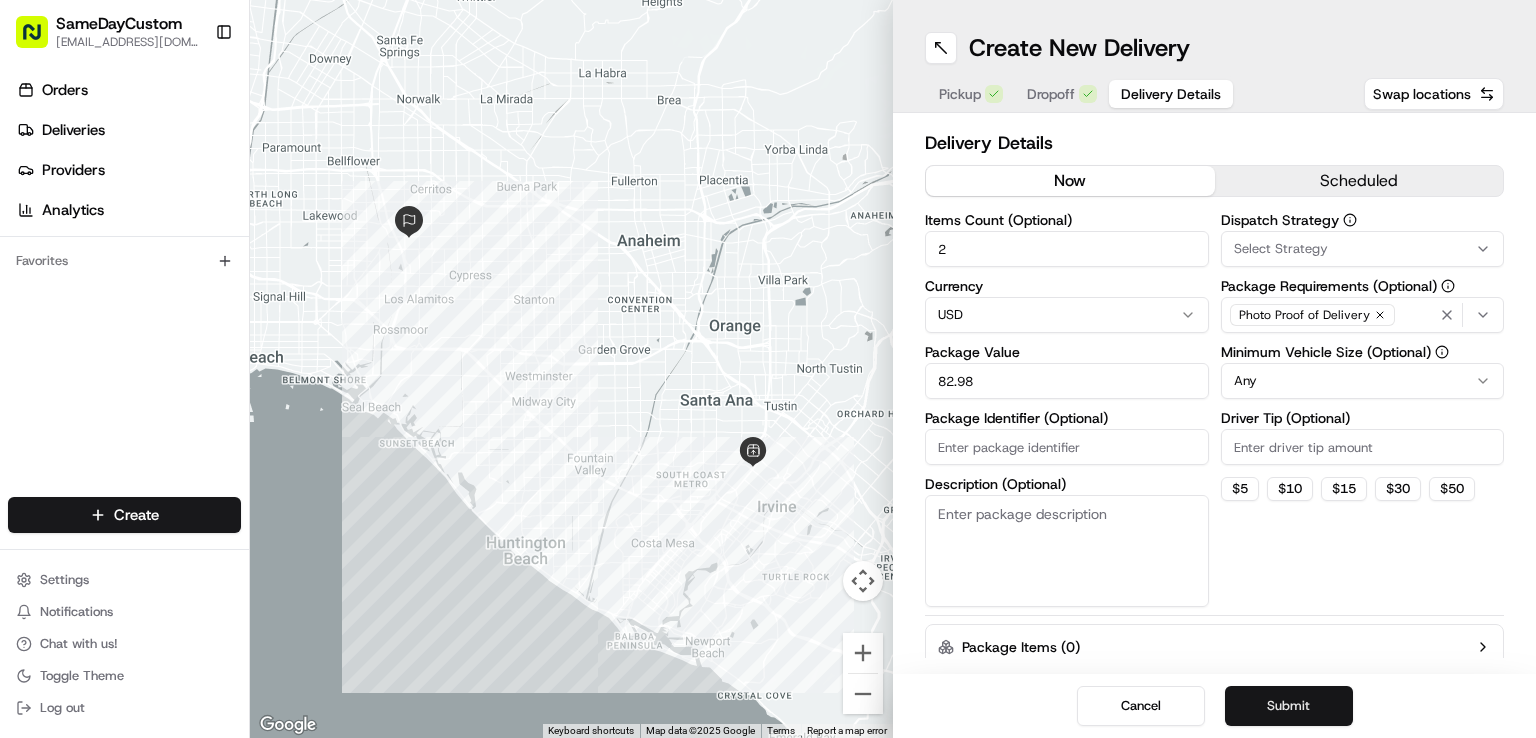 click on "Submit" at bounding box center (1289, 706) 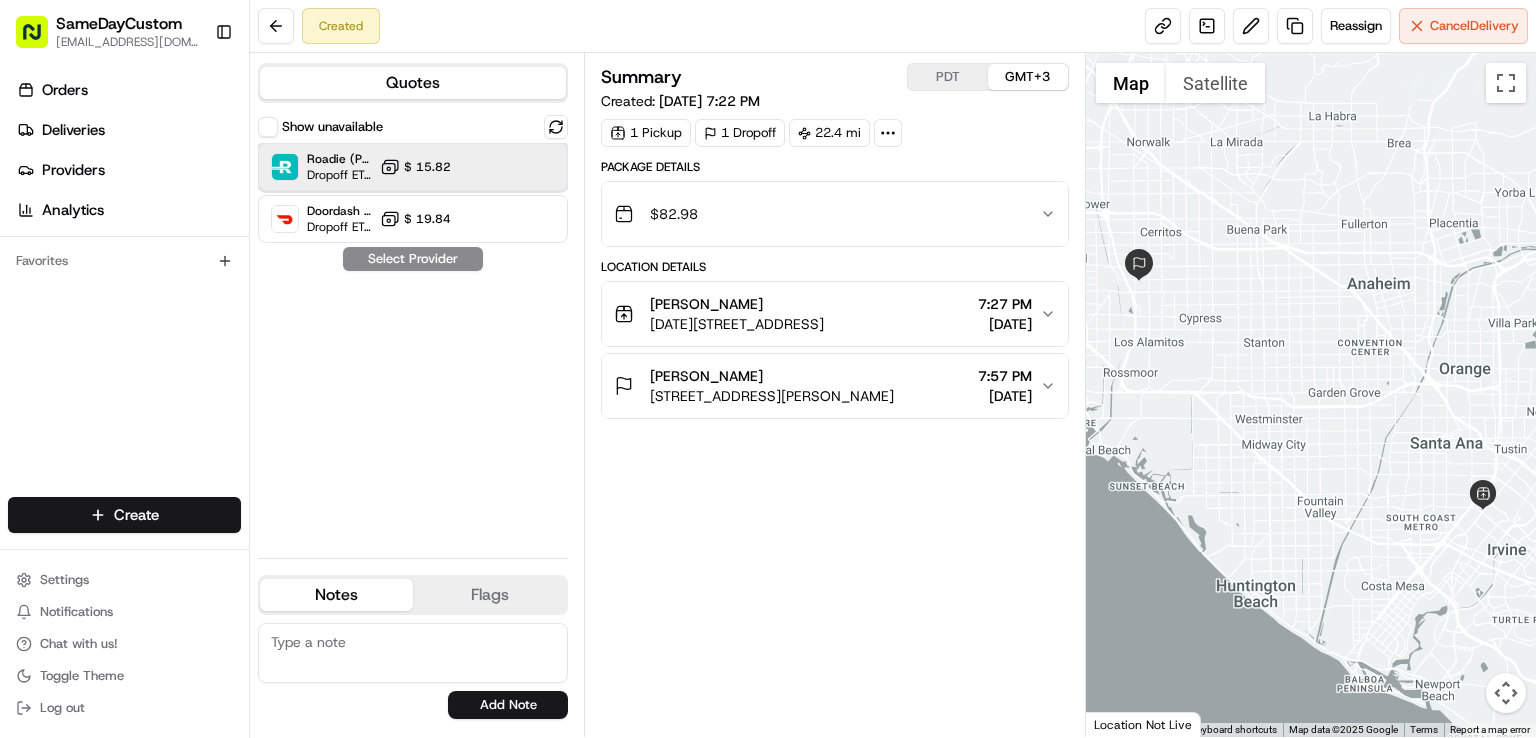 click on "Roadie (P2P) Dropoff ETA   - $   15.82" at bounding box center (413, 167) 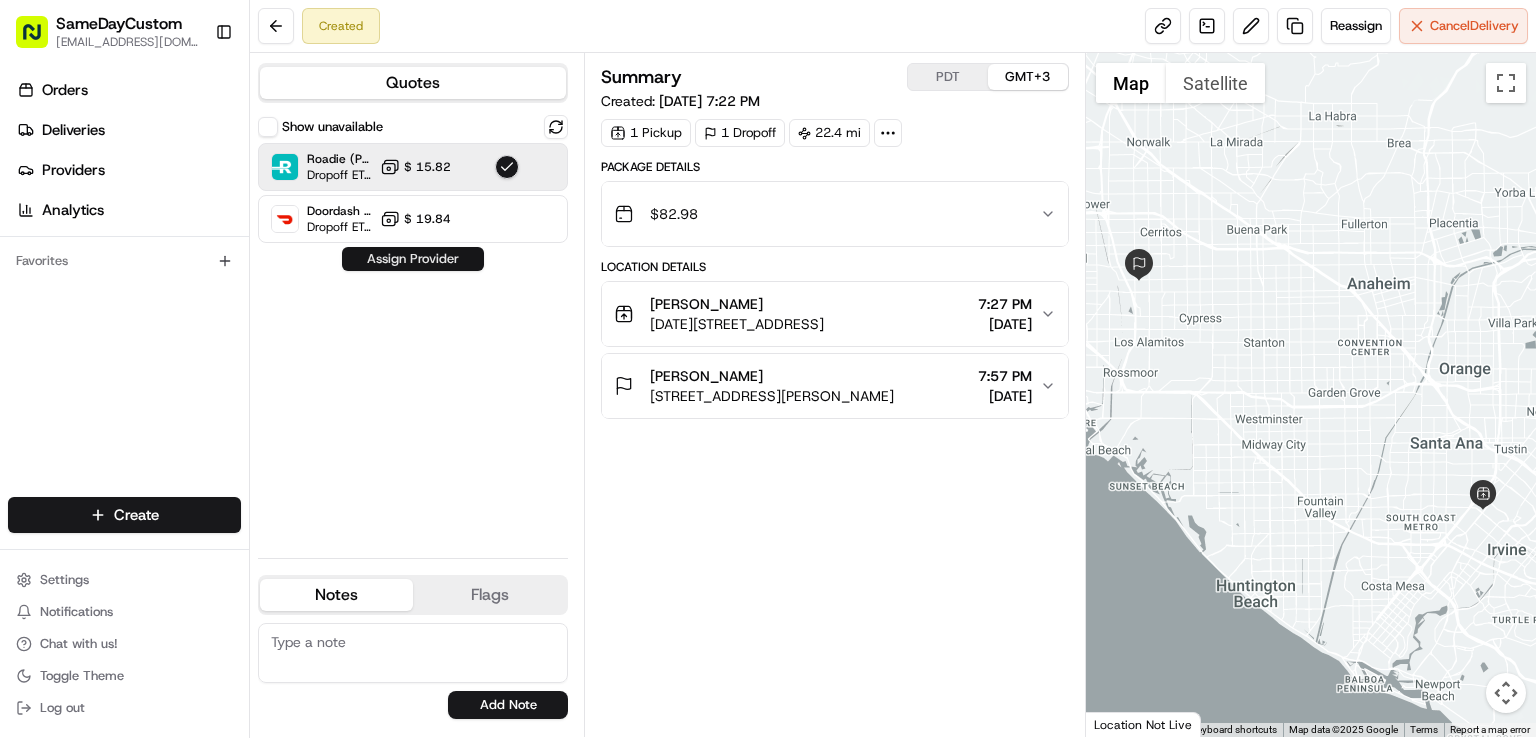 click on "Assign Provider" at bounding box center (413, 259) 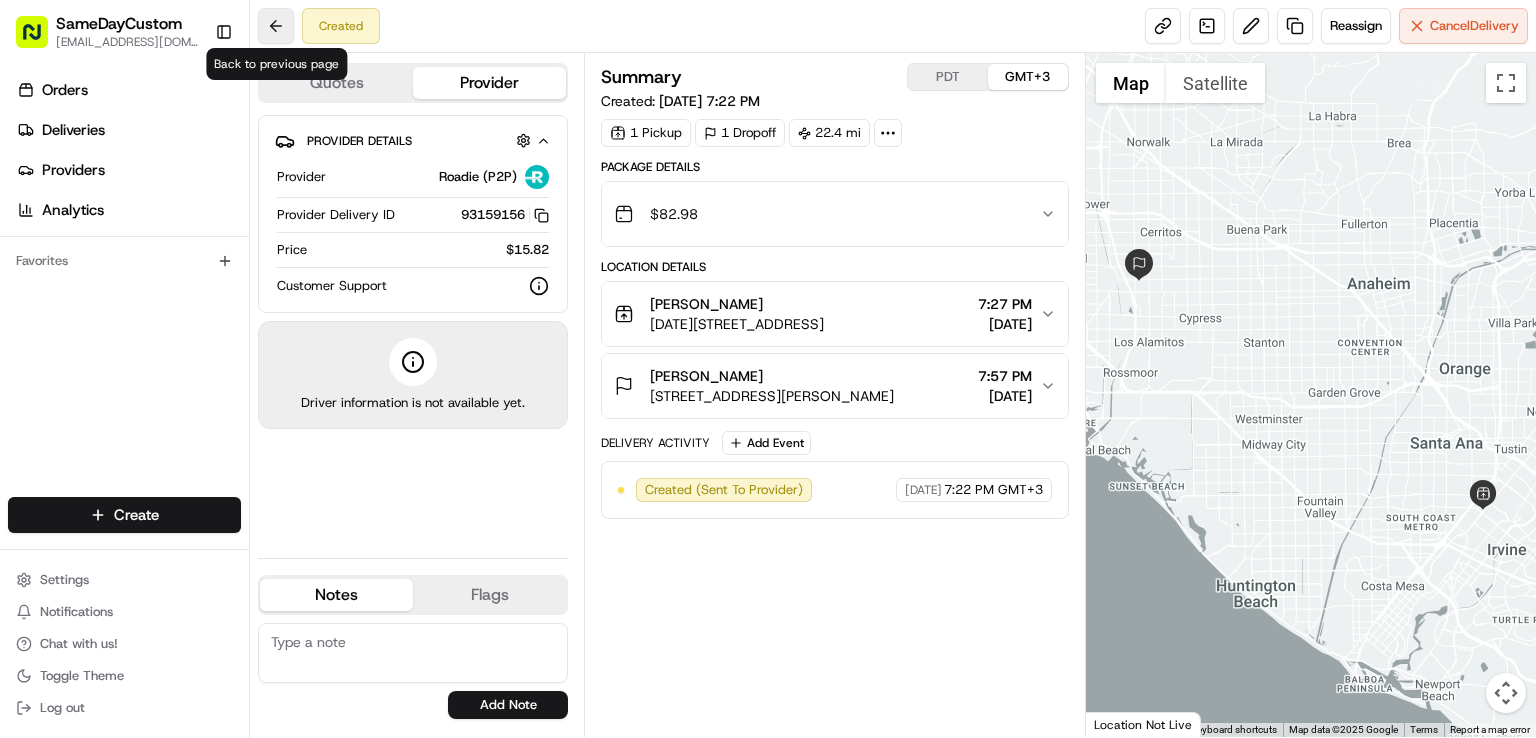 click at bounding box center (276, 26) 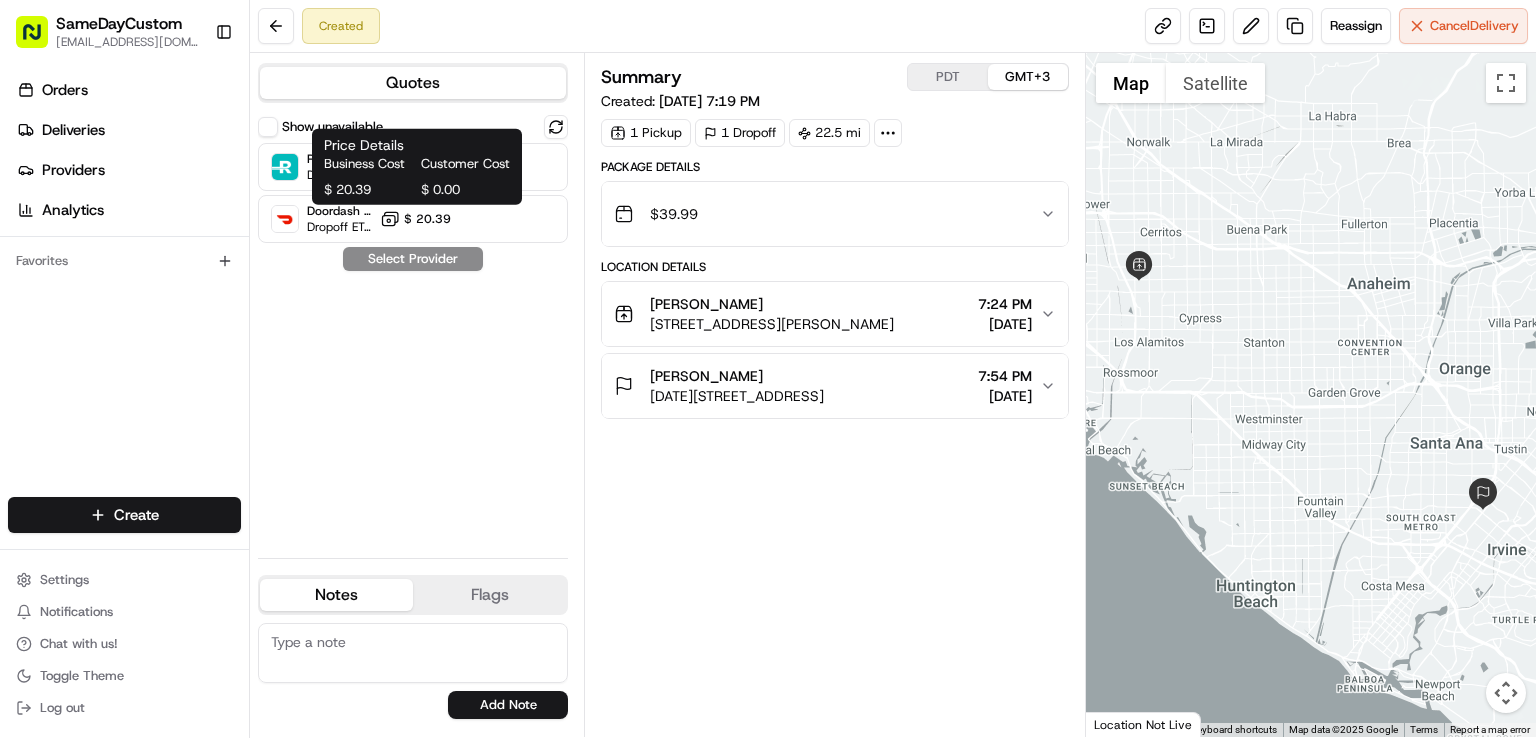 click on "Customer Cost" at bounding box center [465, 164] 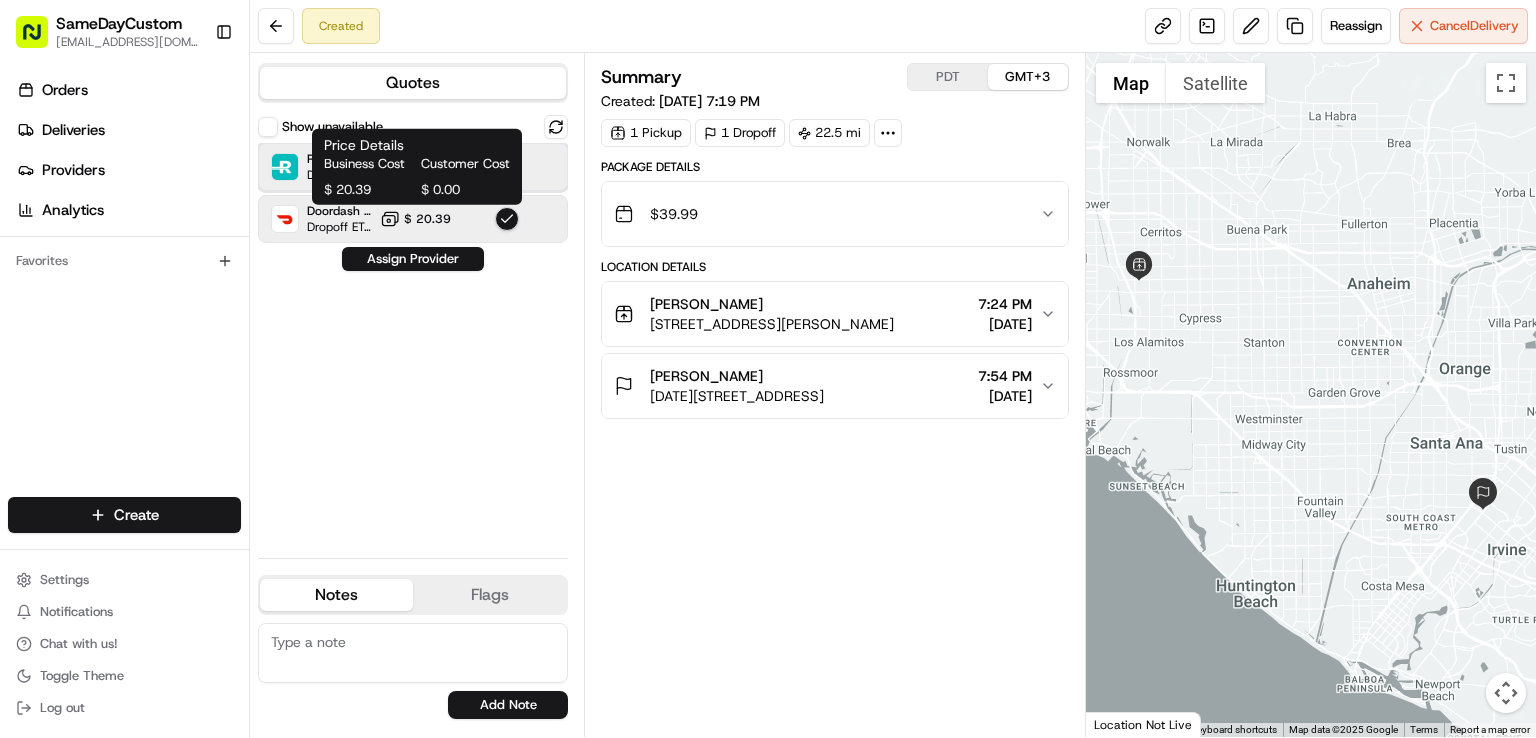click on "Roadie (P2P) Dropoff ETA   - $   15.82" at bounding box center (413, 167) 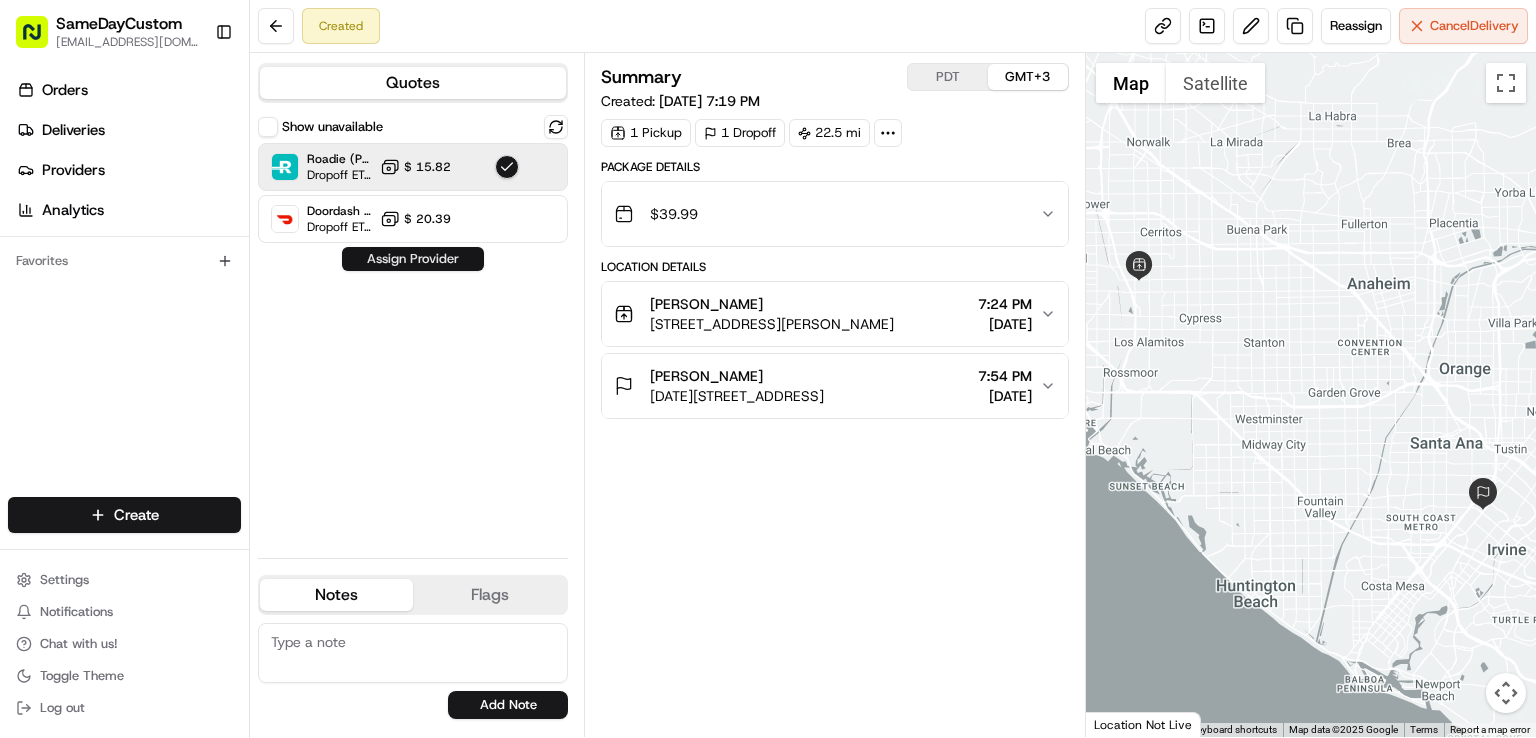 click on "Assign Provider" at bounding box center [413, 259] 